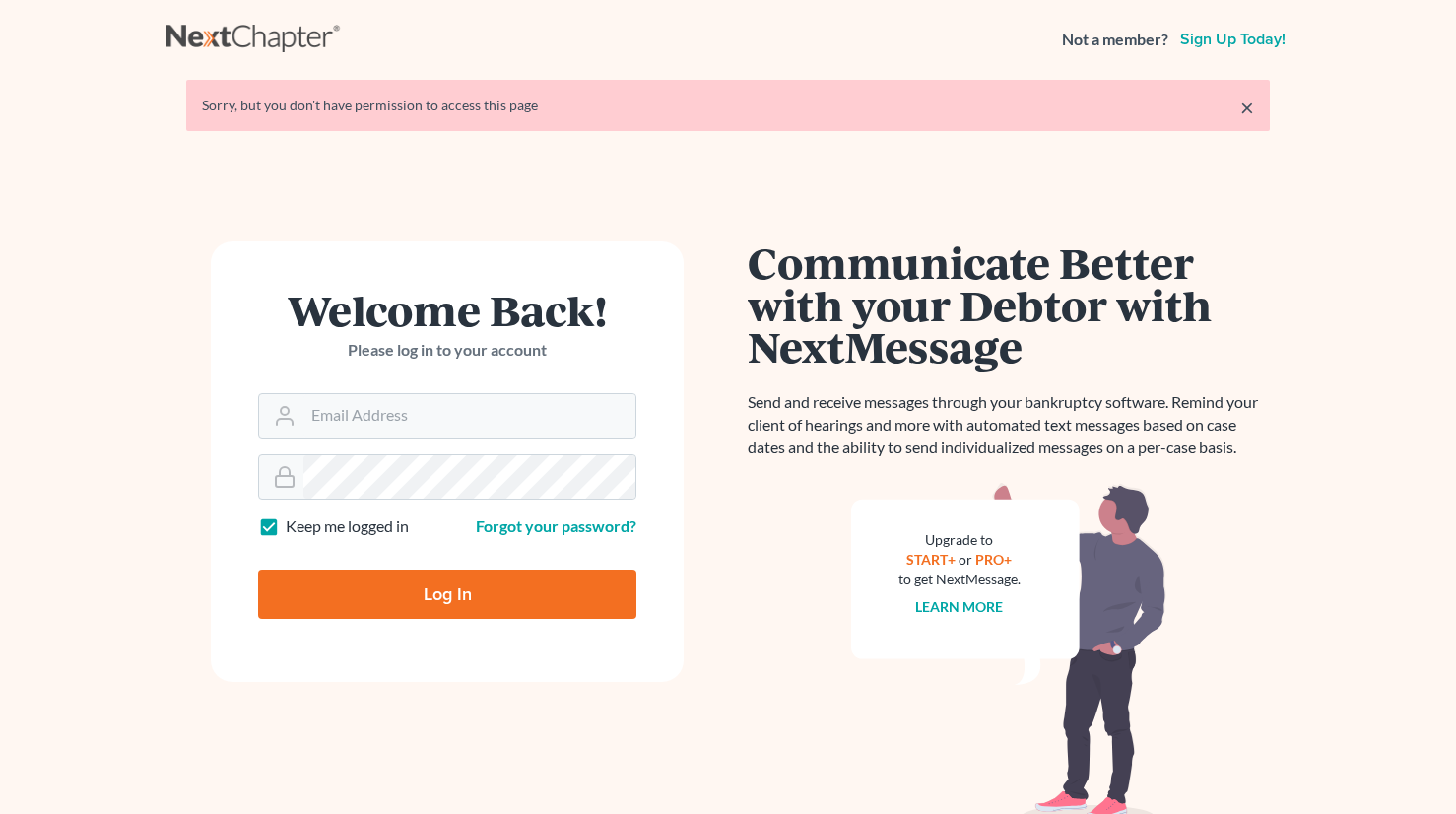 scroll, scrollTop: 0, scrollLeft: 0, axis: both 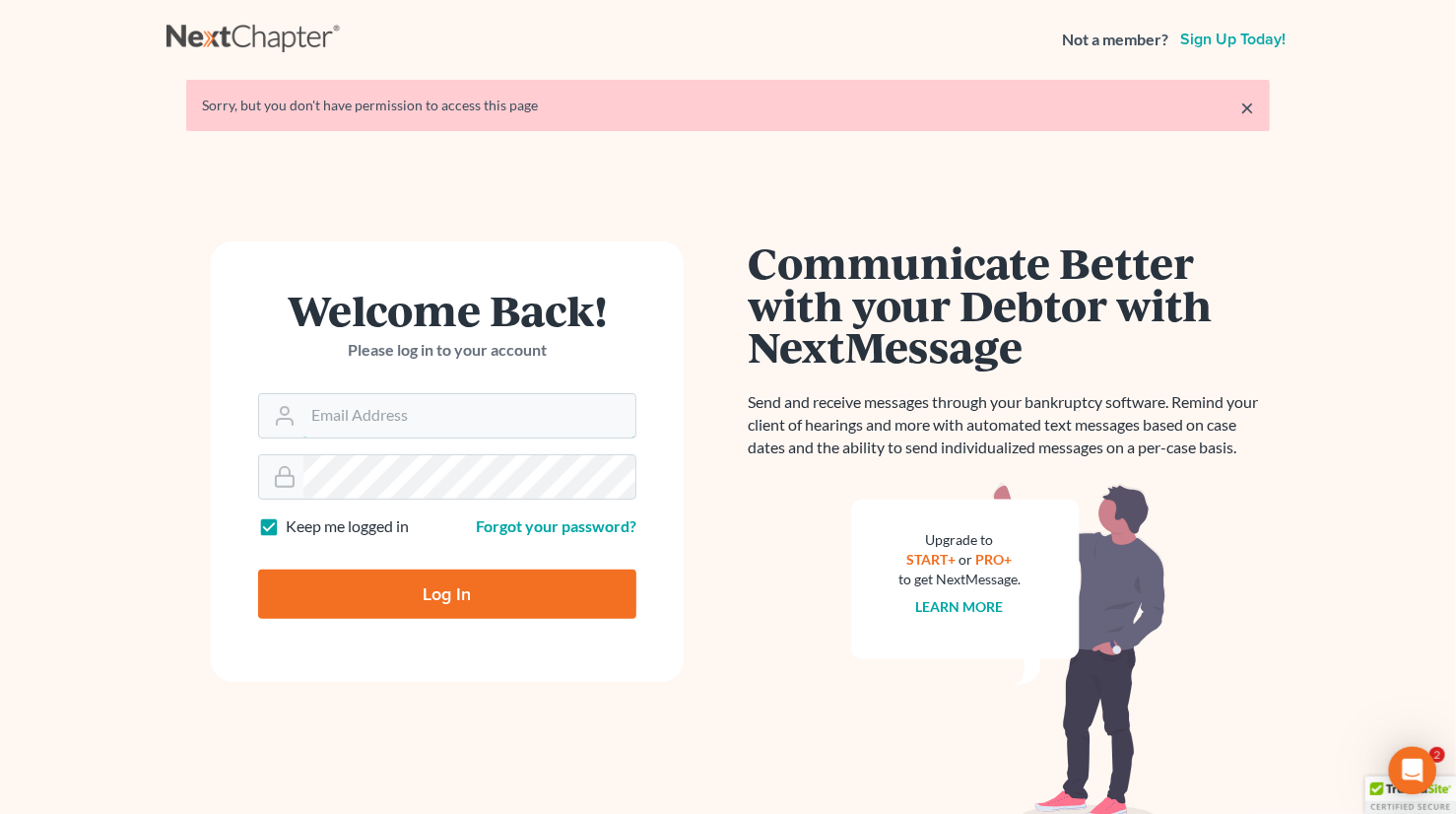 type on "[EMAIL]" 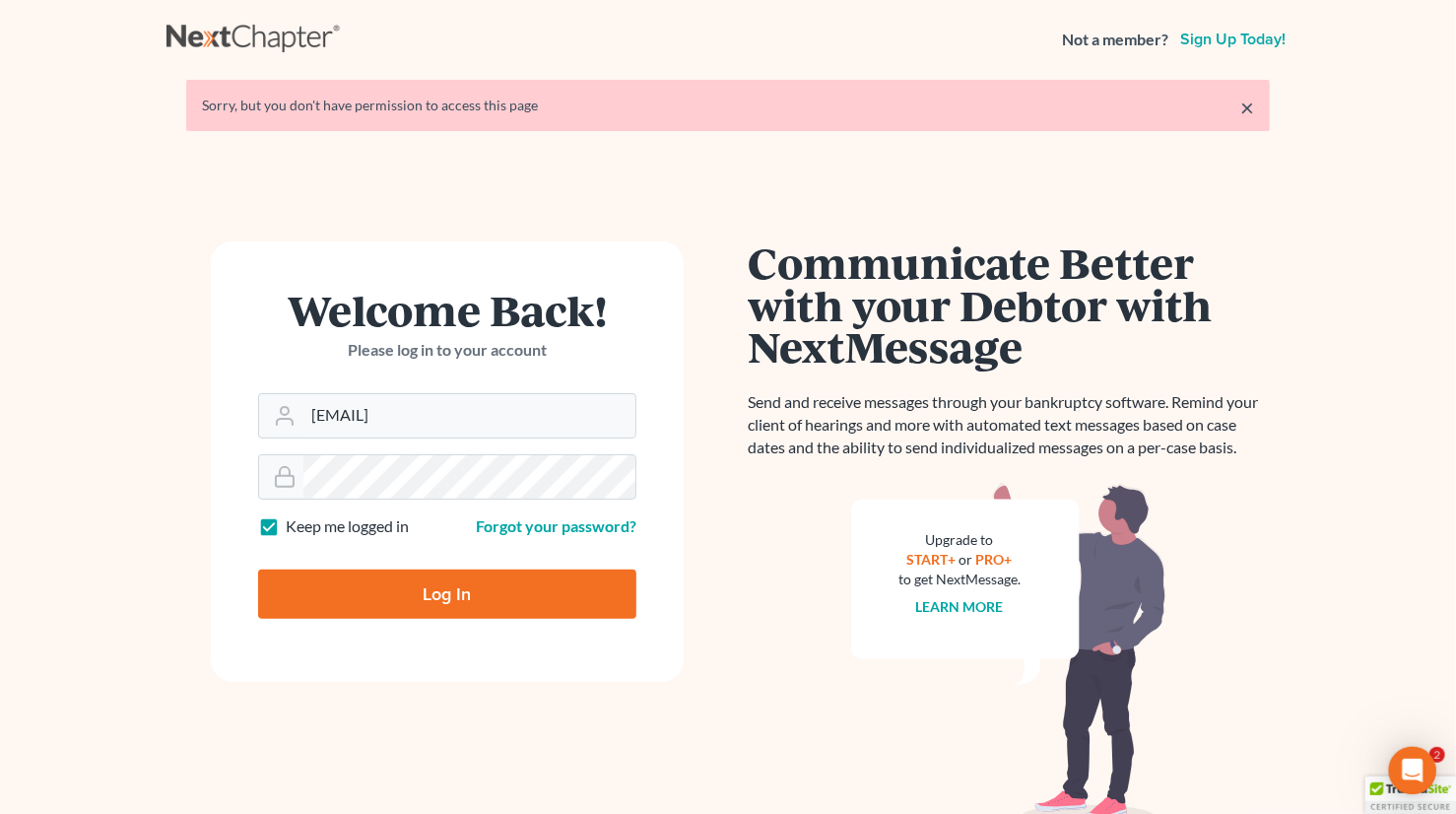 scroll, scrollTop: 0, scrollLeft: 0, axis: both 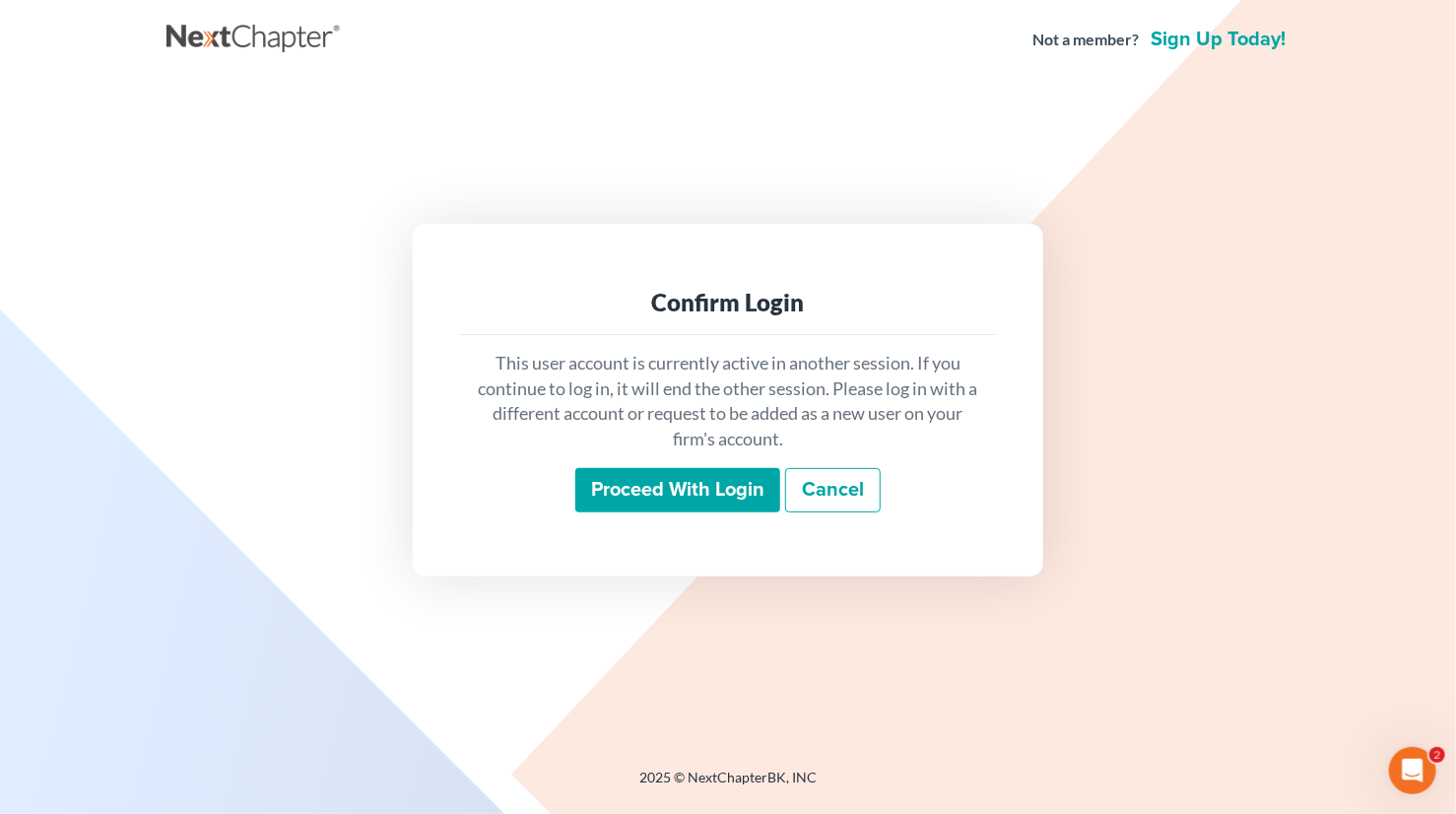 click on "Proceed with login" at bounding box center [678, 491] 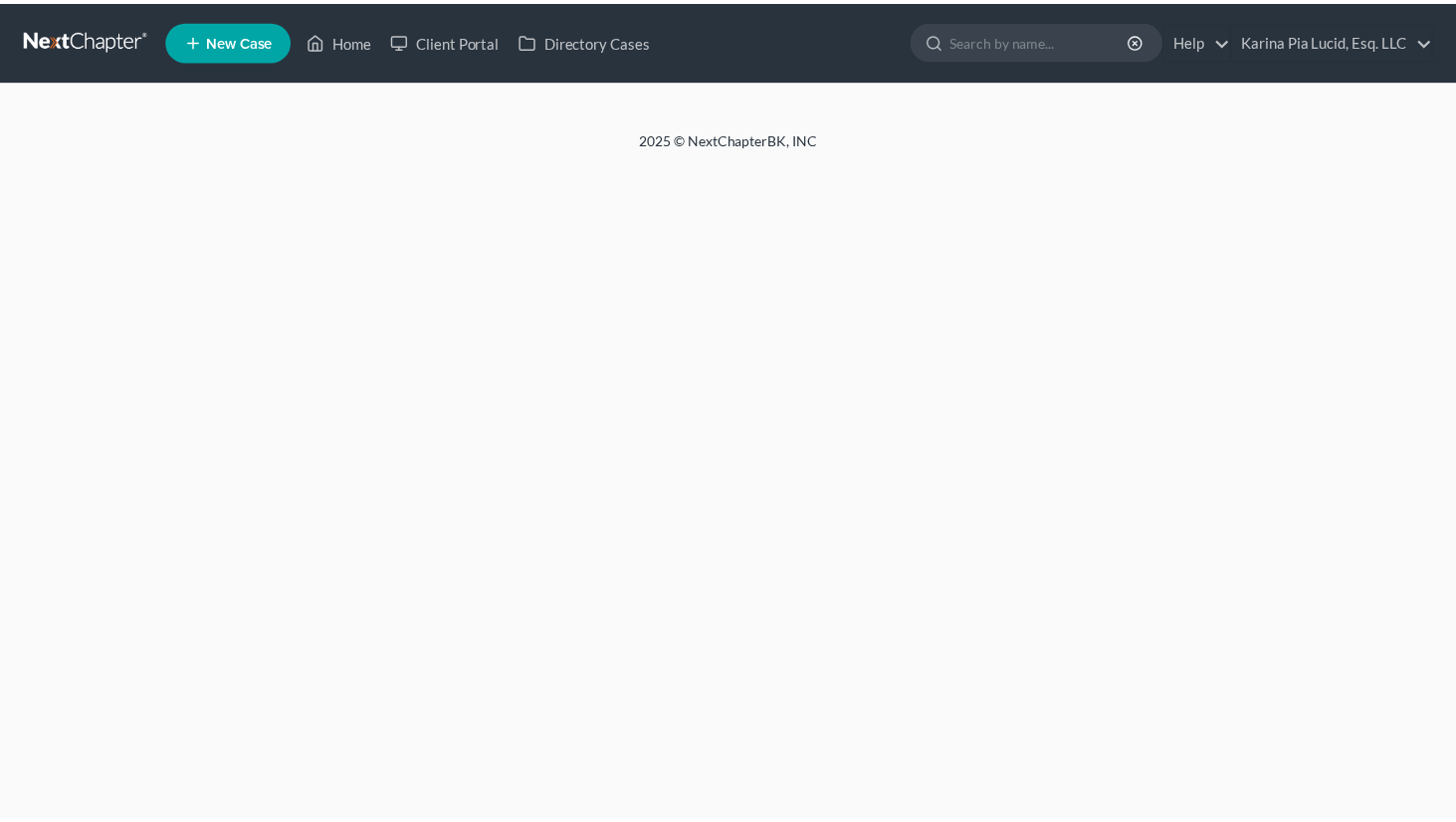 scroll, scrollTop: 0, scrollLeft: 0, axis: both 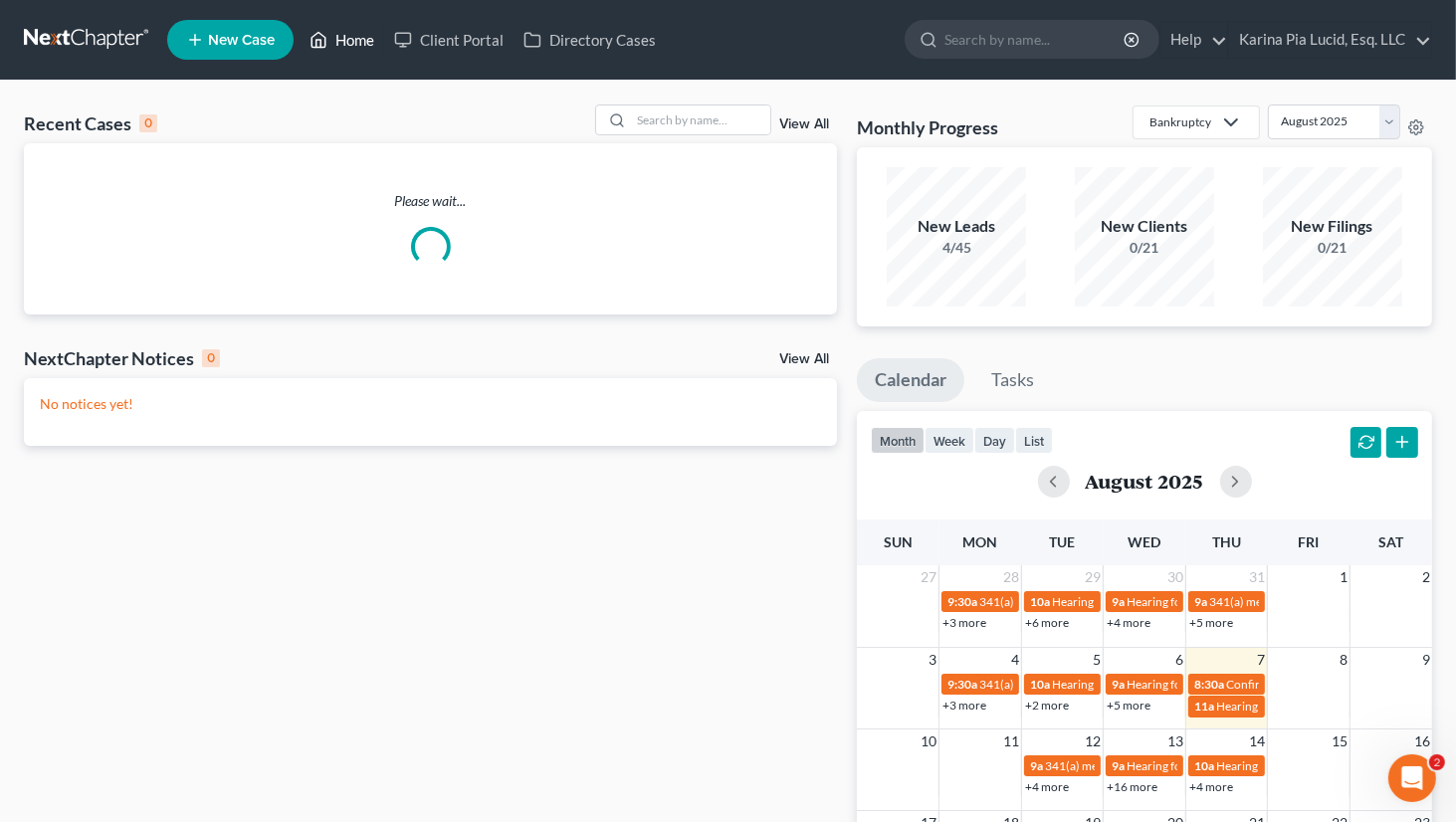 click on "Home" at bounding box center (341, 40) 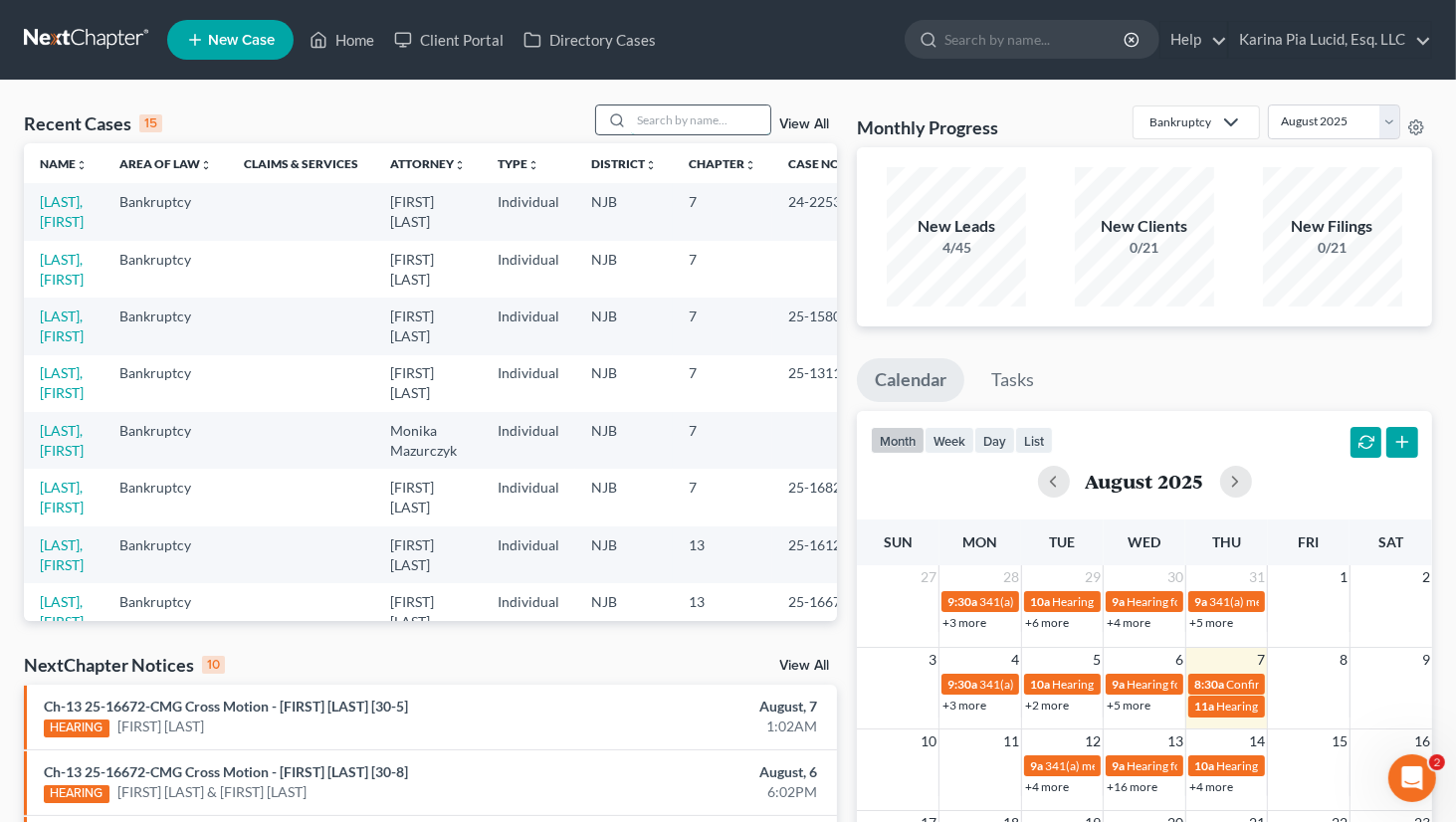 click at bounding box center [701, 119] 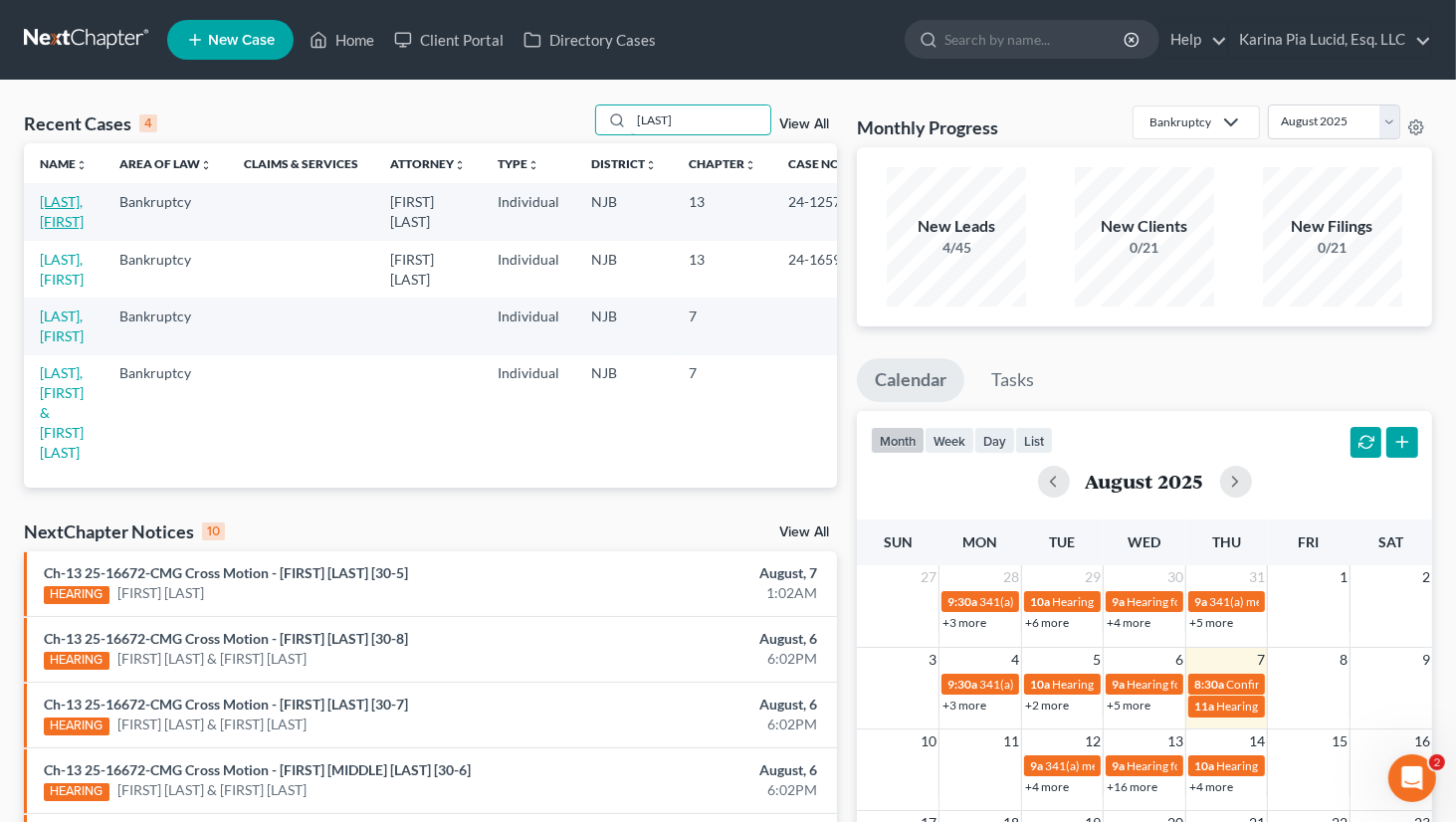 type on "[LAST]" 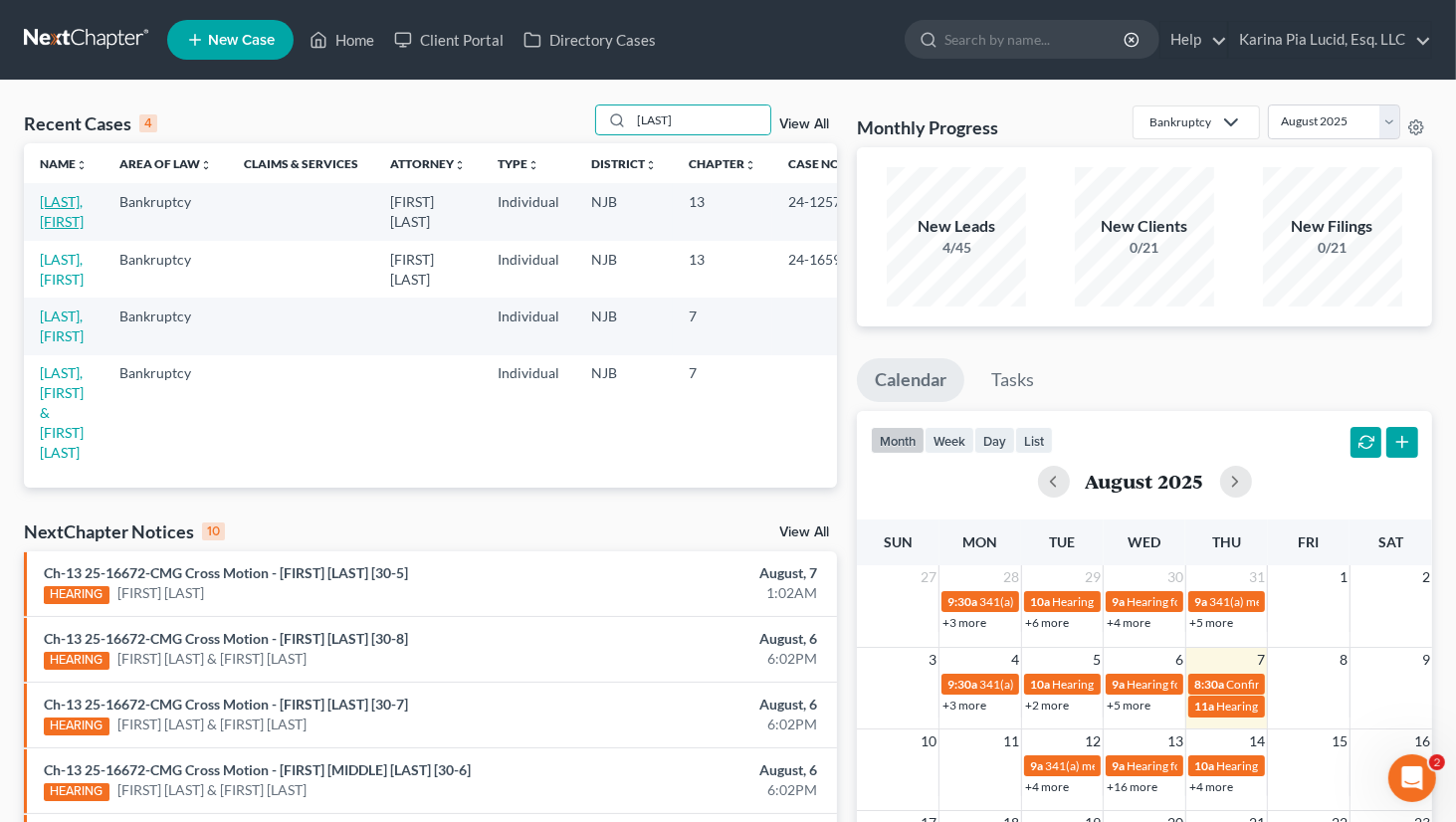click on "[LAST], [FIRST]" at bounding box center [62, 211] 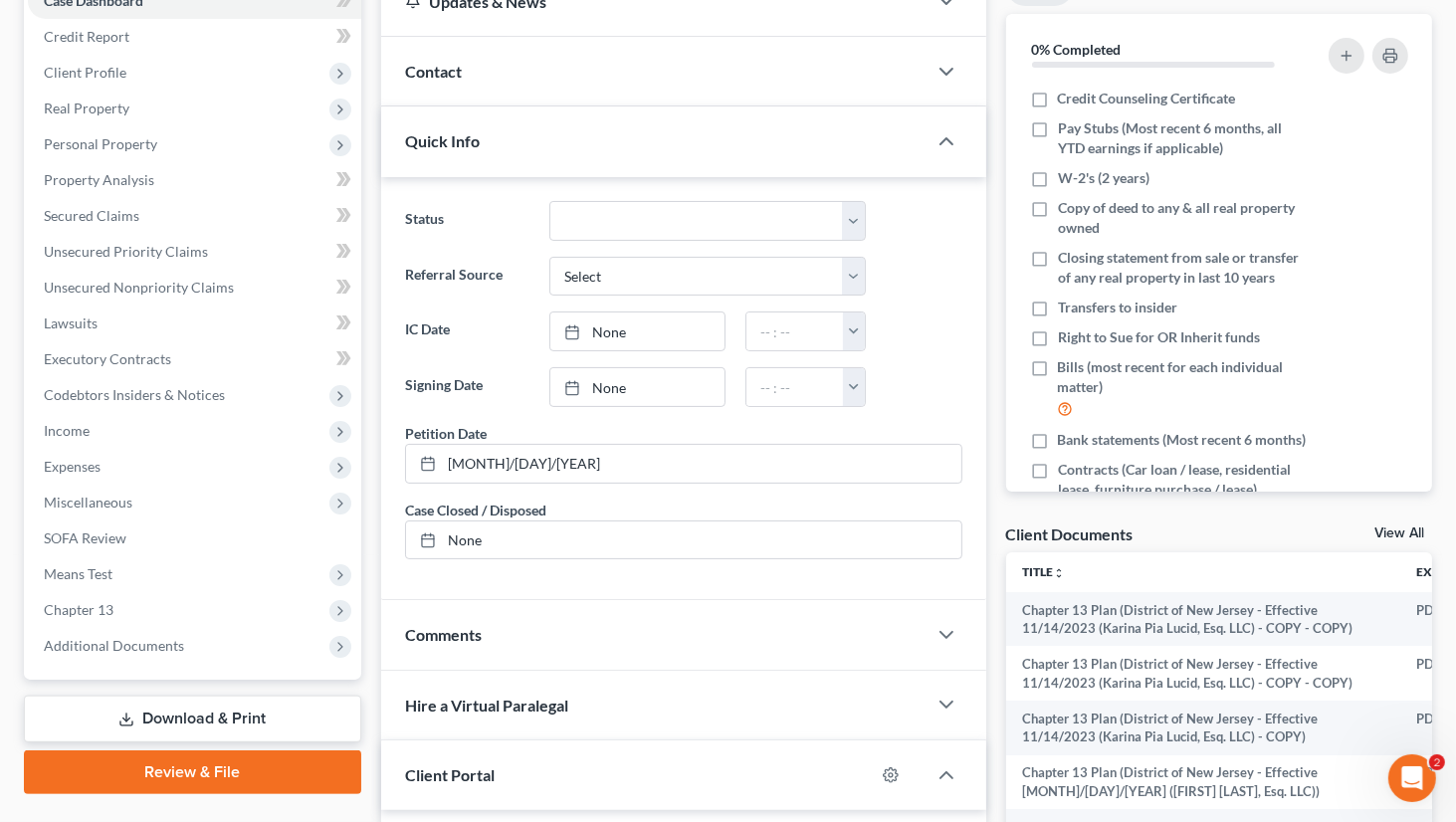 scroll, scrollTop: 498, scrollLeft: 0, axis: vertical 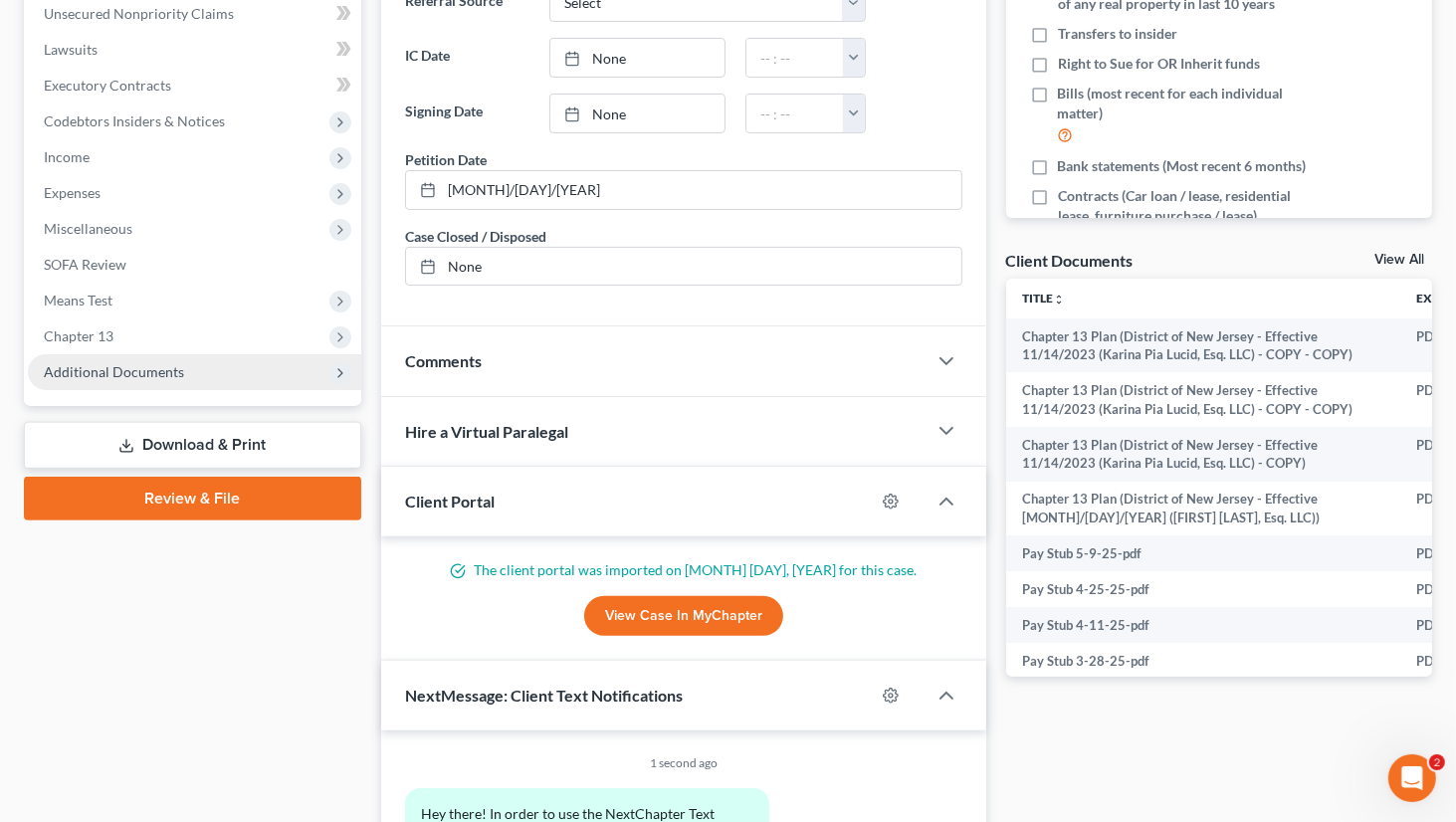click on "Additional Documents" at bounding box center (113, 371) 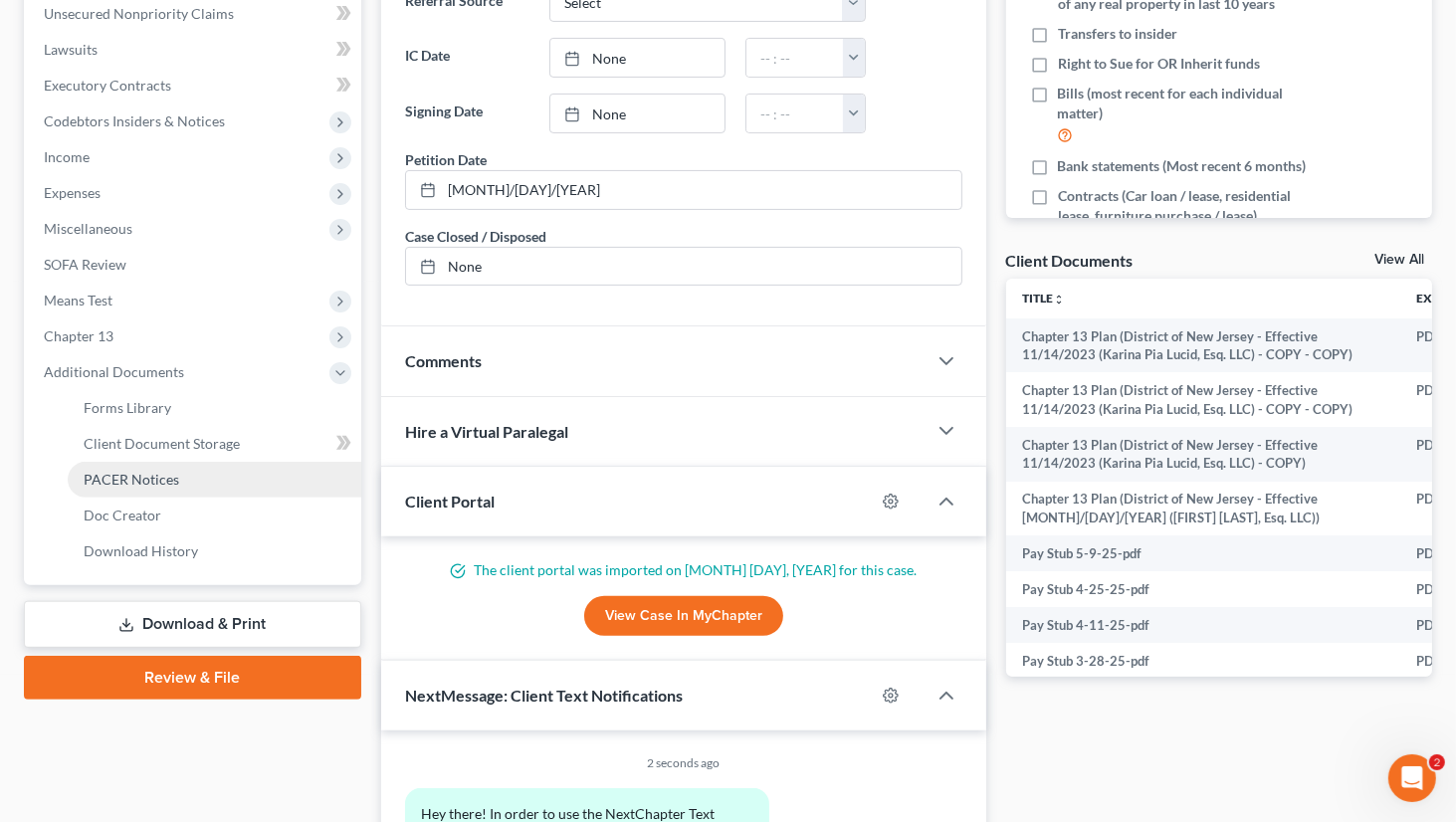 click on "PACER Notices" at bounding box center (131, 479) 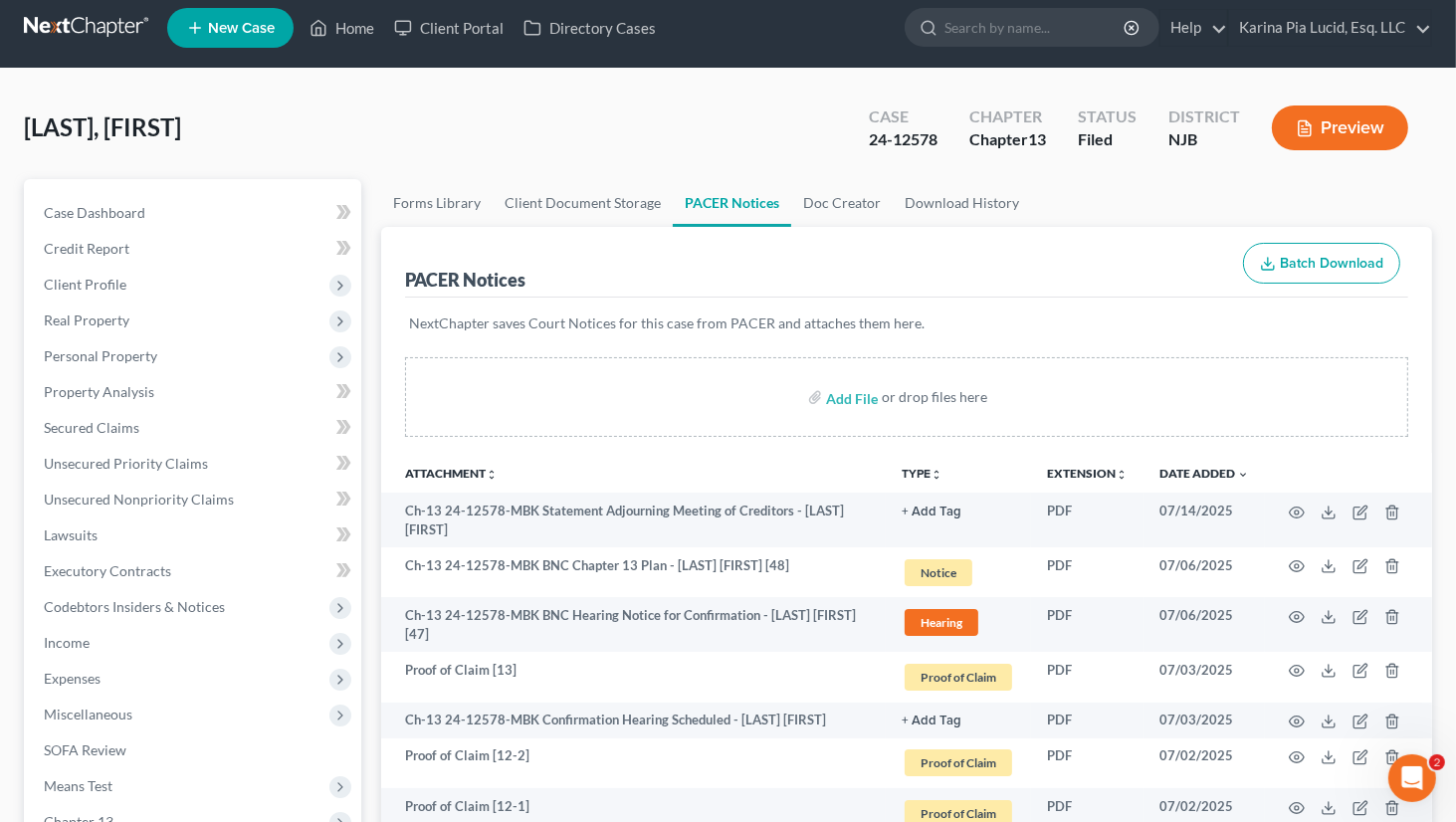 scroll, scrollTop: 0, scrollLeft: 0, axis: both 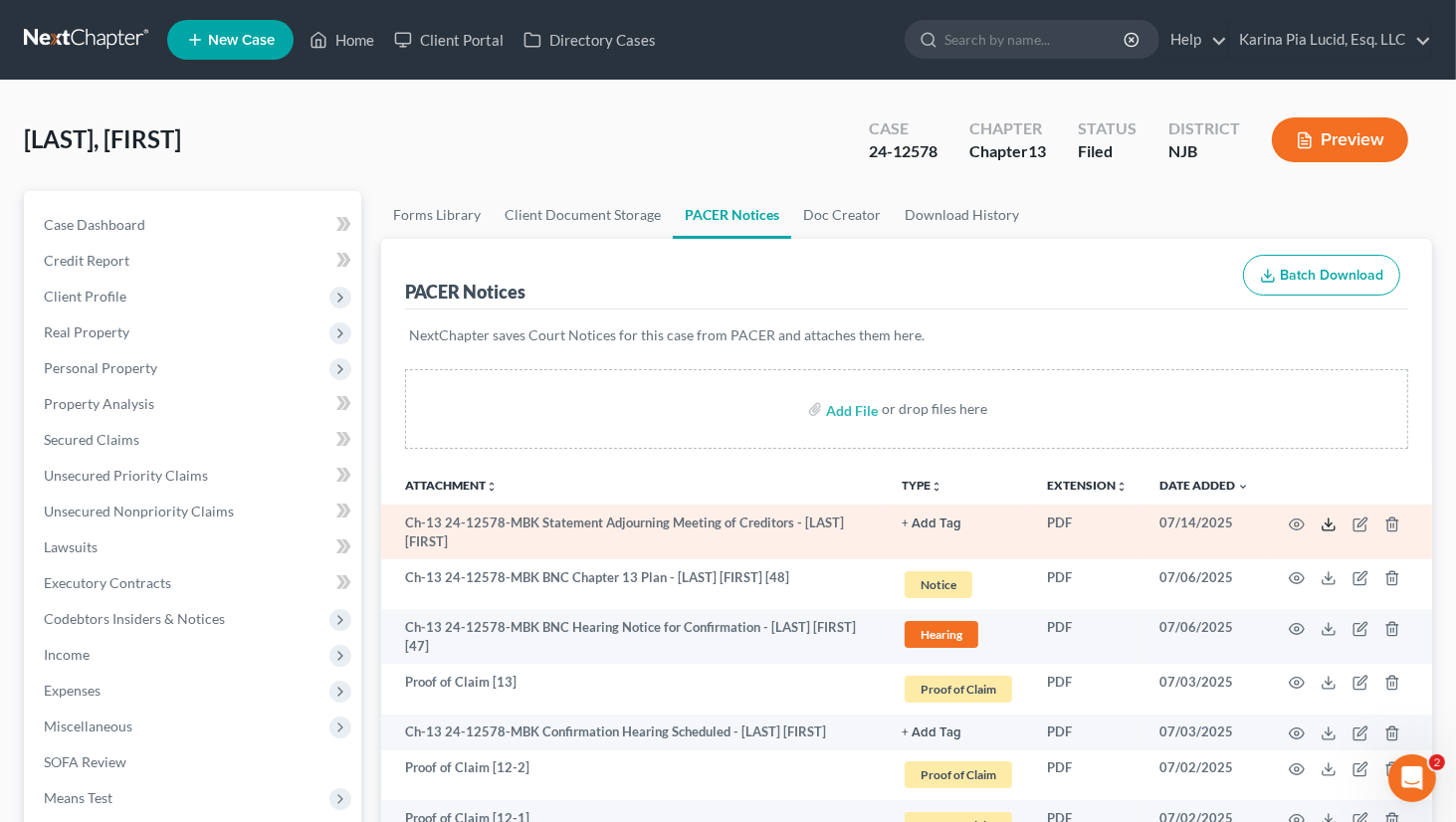 click 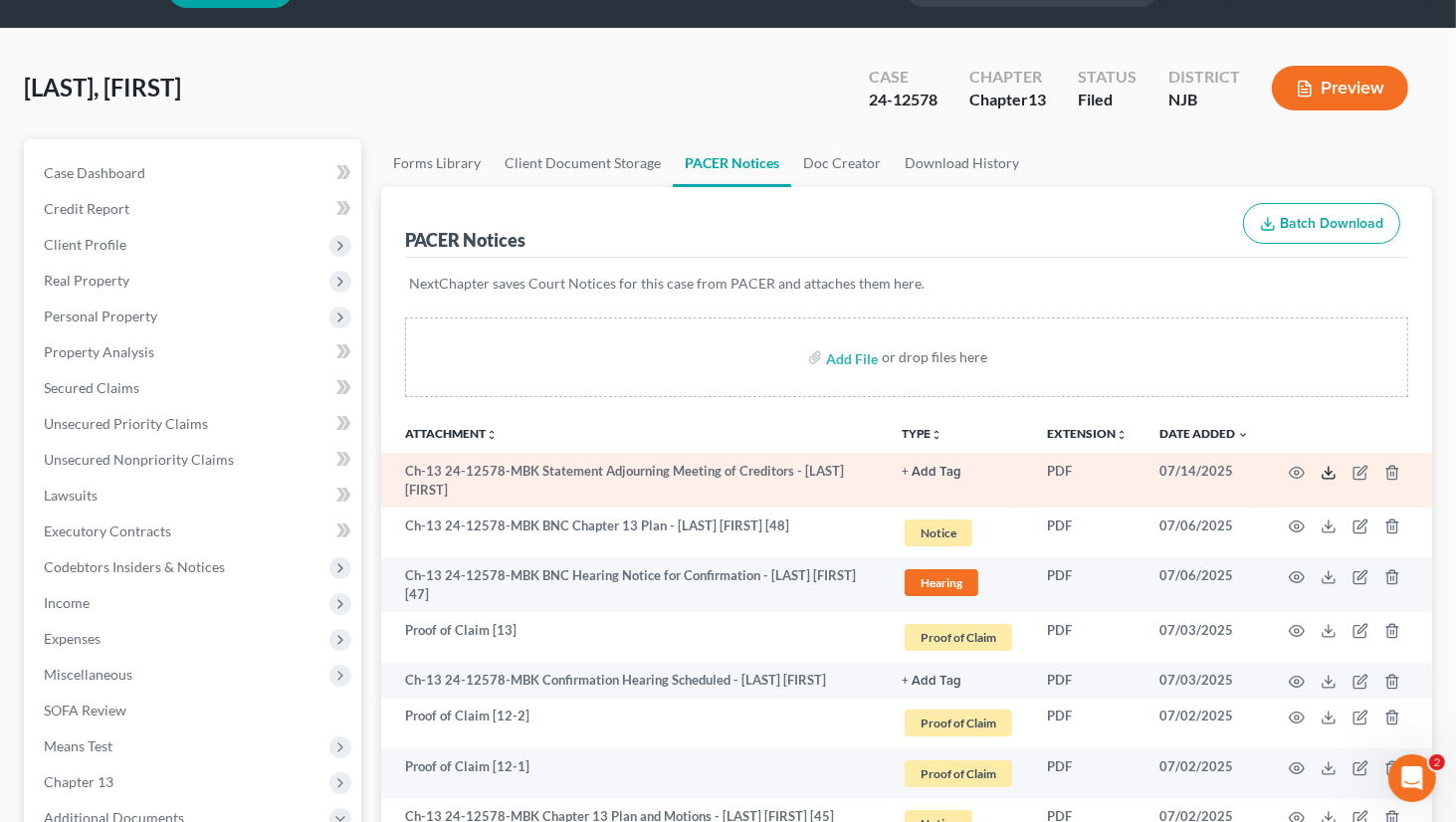 scroll, scrollTop: 100, scrollLeft: 0, axis: vertical 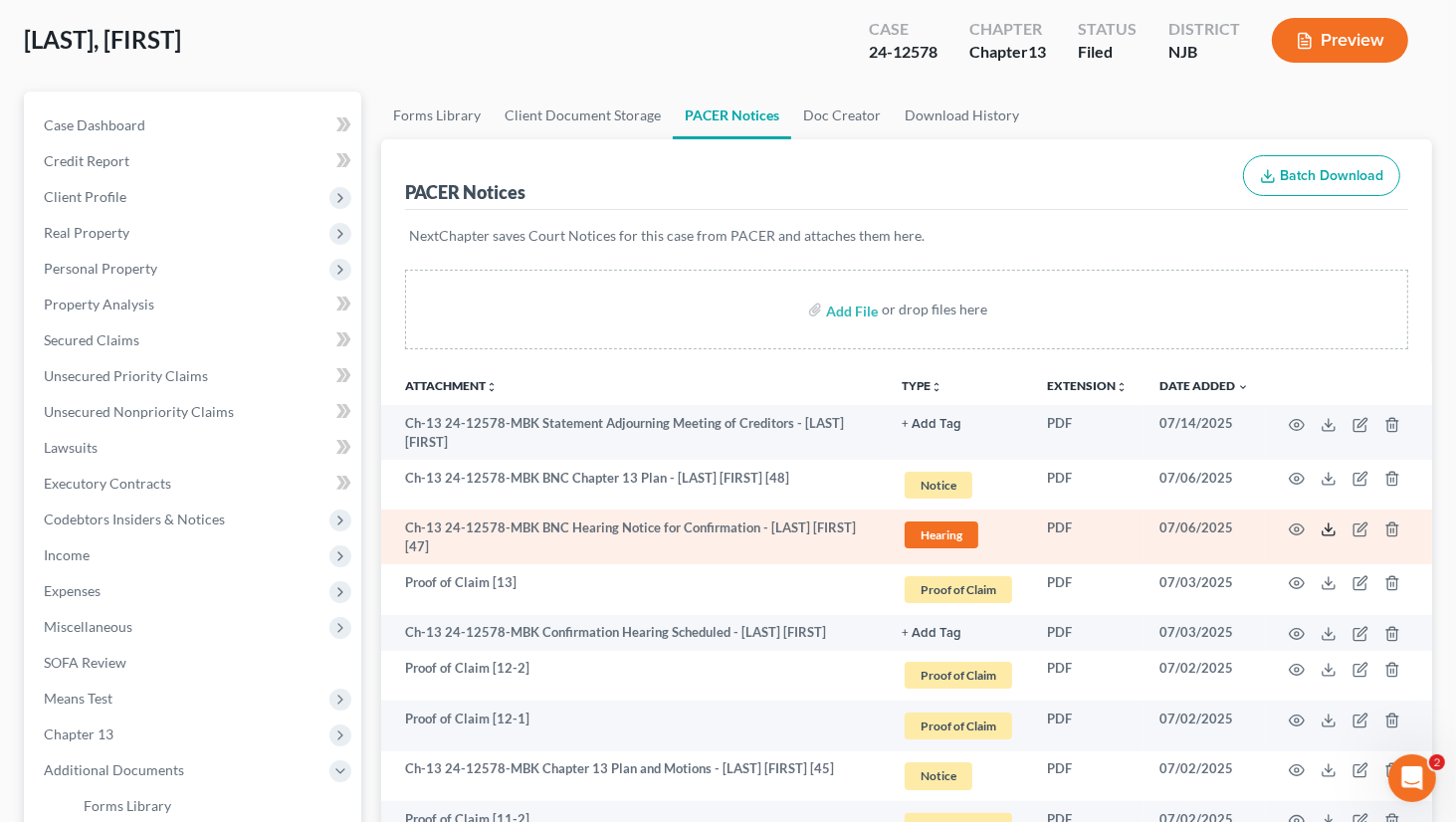 click 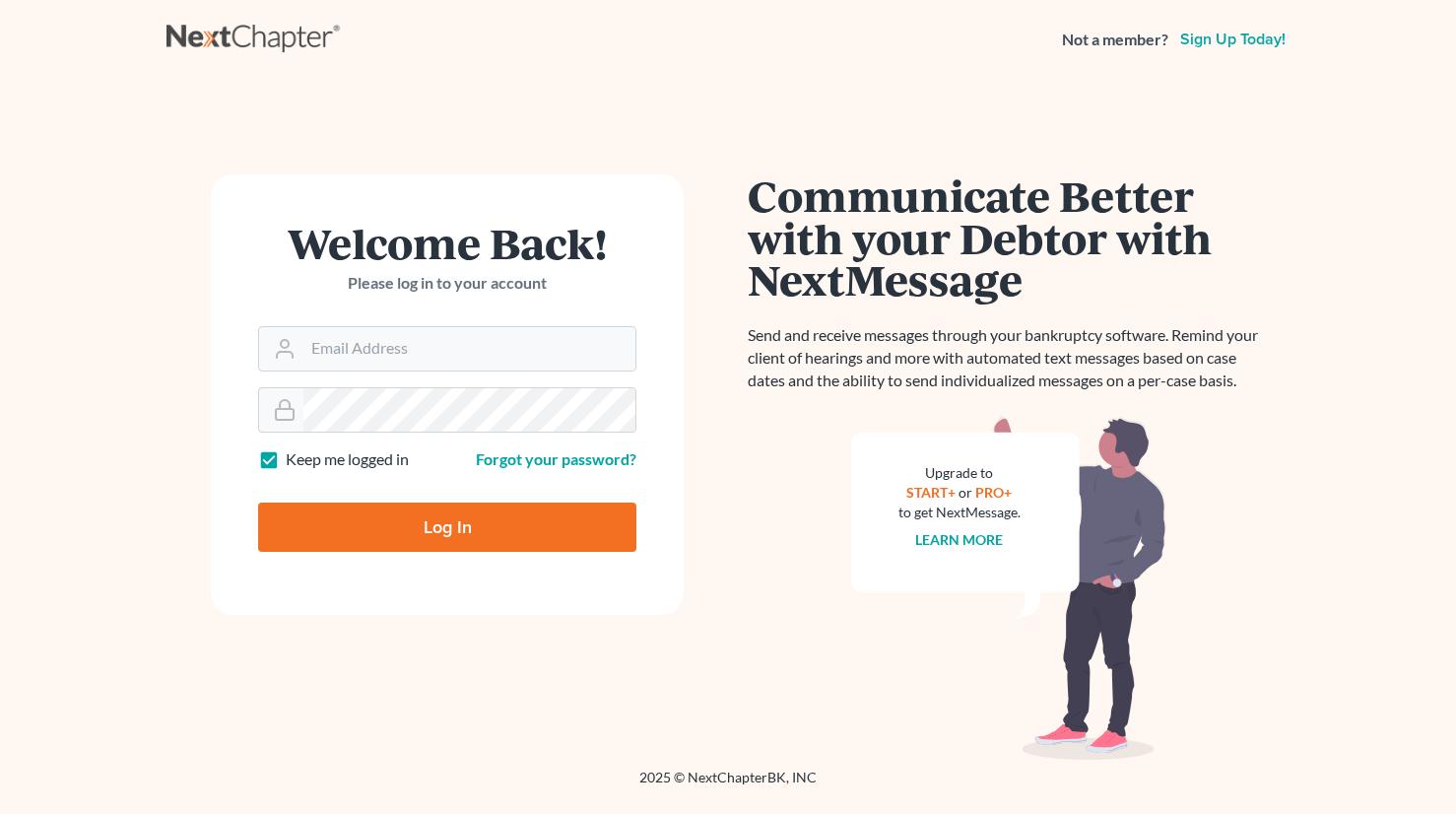 scroll, scrollTop: 0, scrollLeft: 0, axis: both 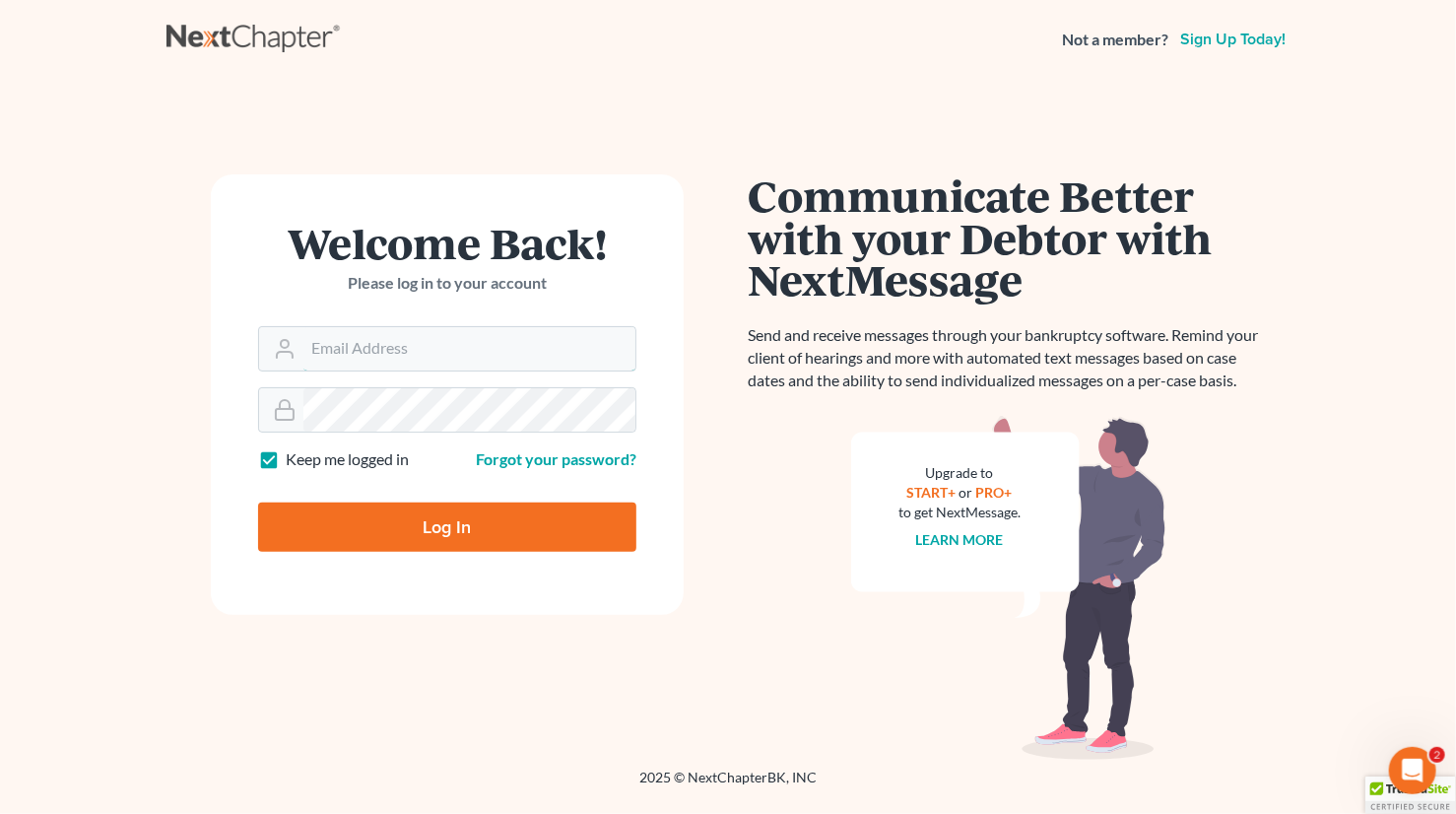 type on "[EMAIL]" 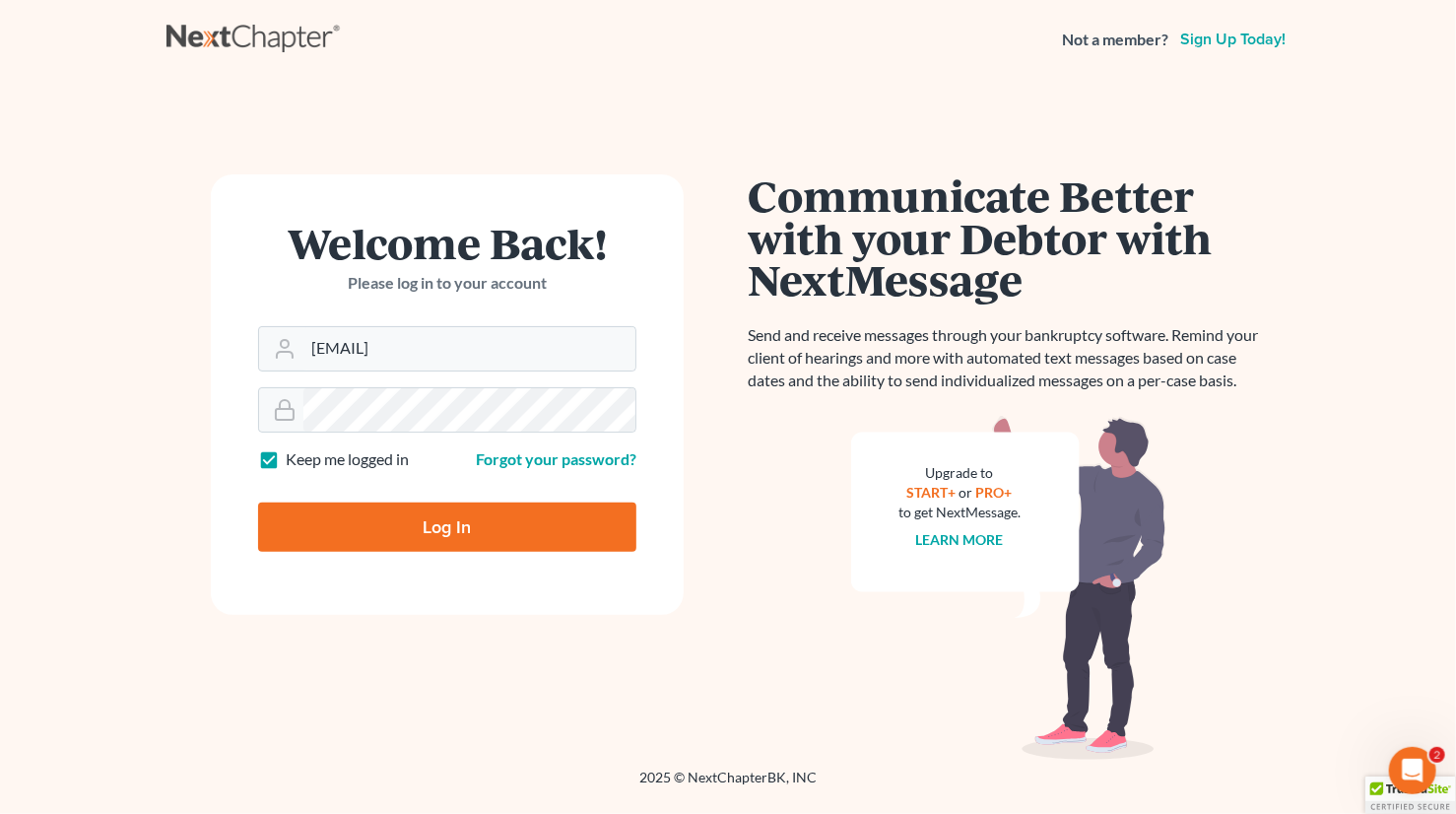click on "Log In" at bounding box center (447, 527) 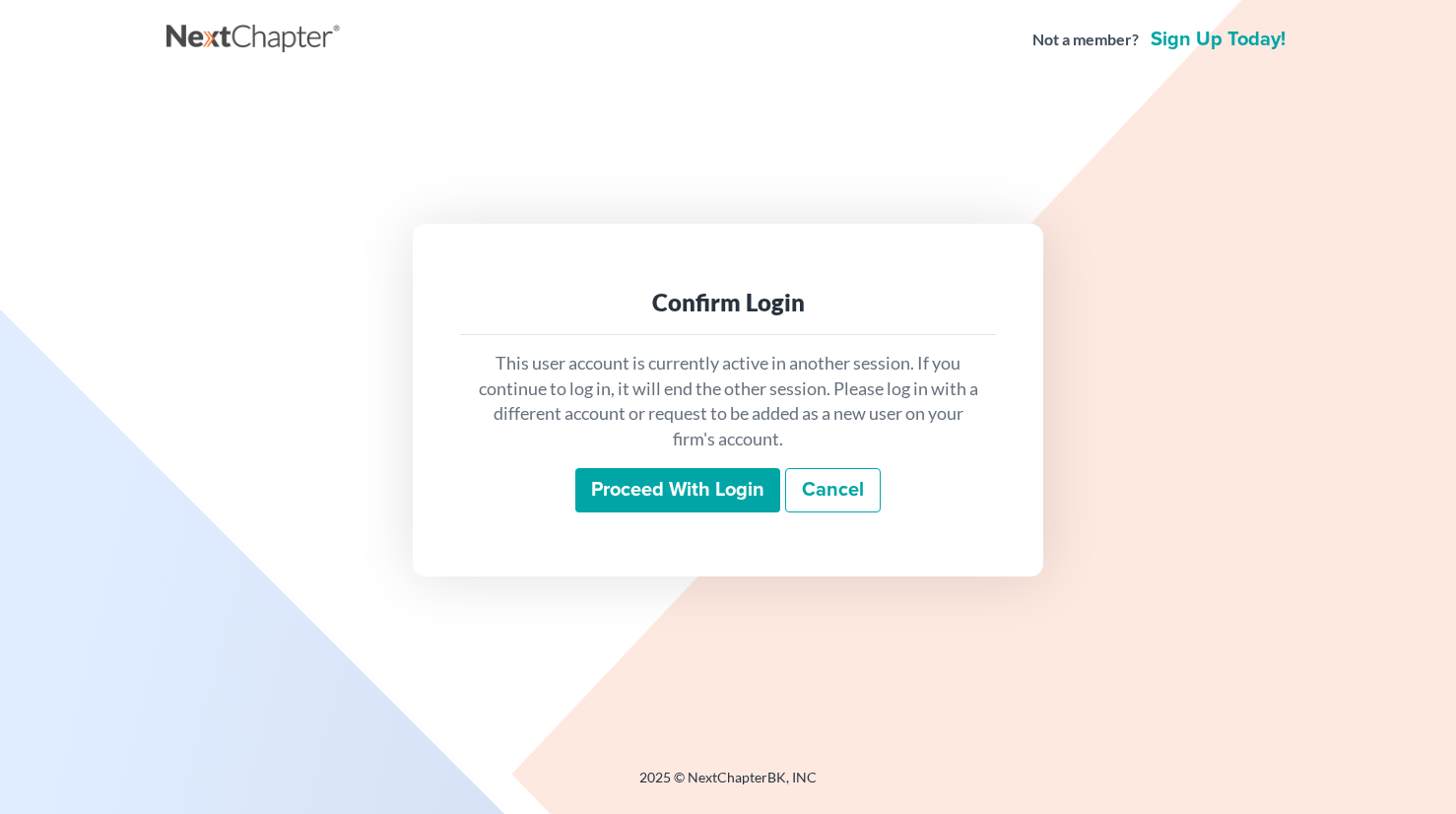 scroll, scrollTop: 0, scrollLeft: 0, axis: both 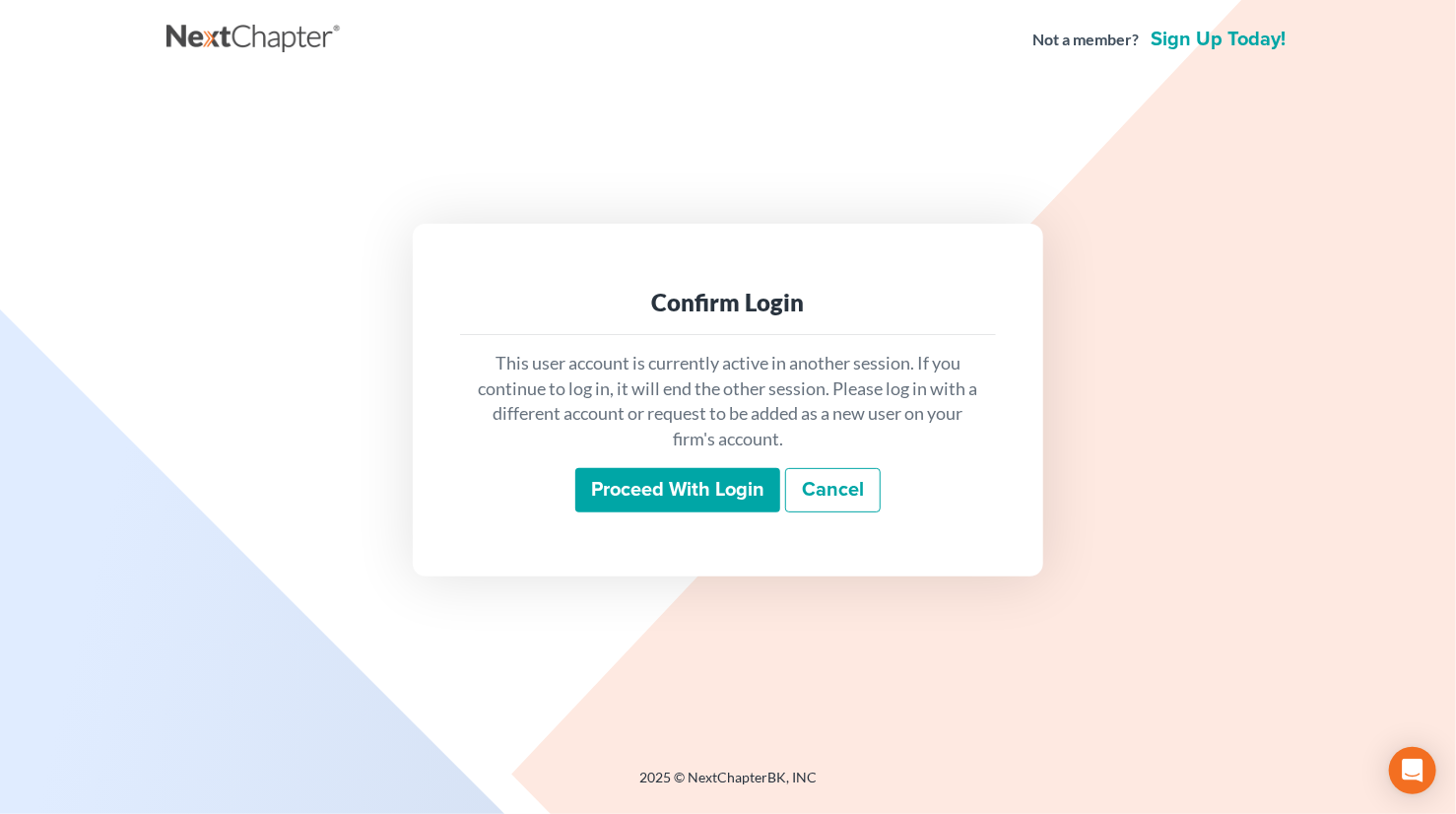 click on "Proceed with login" at bounding box center (678, 491) 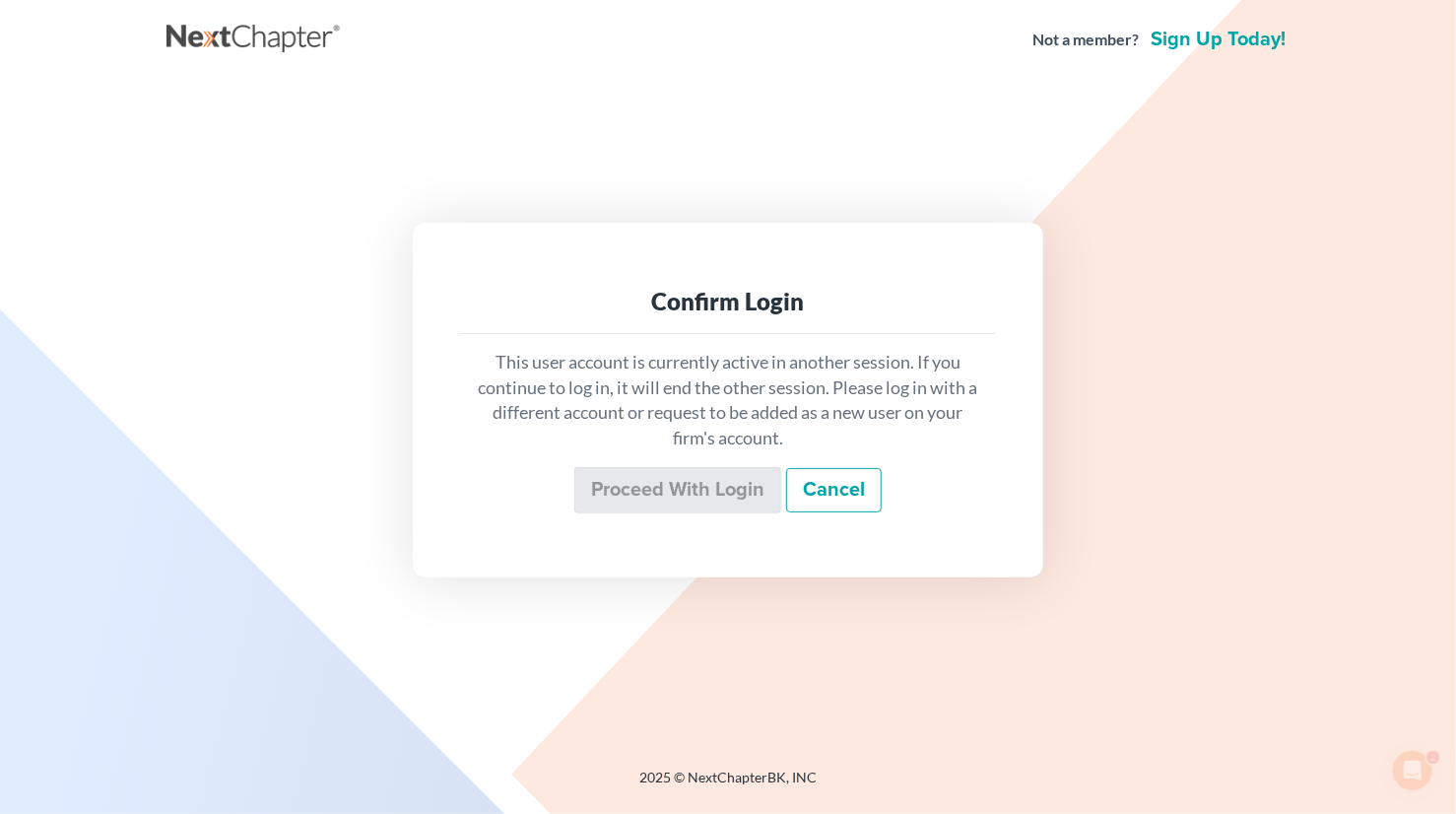 scroll, scrollTop: 0, scrollLeft: 0, axis: both 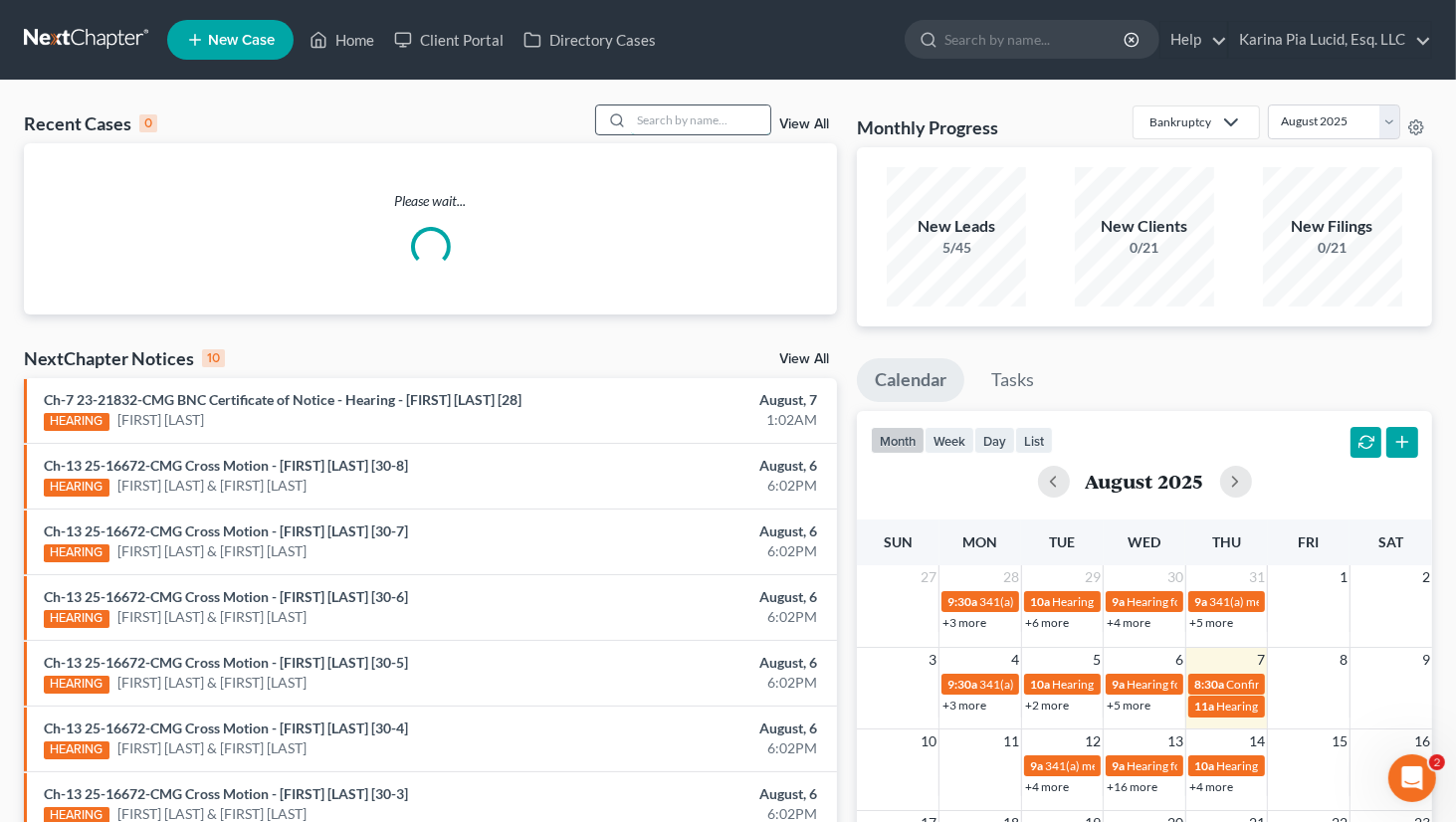 click at bounding box center (701, 119) 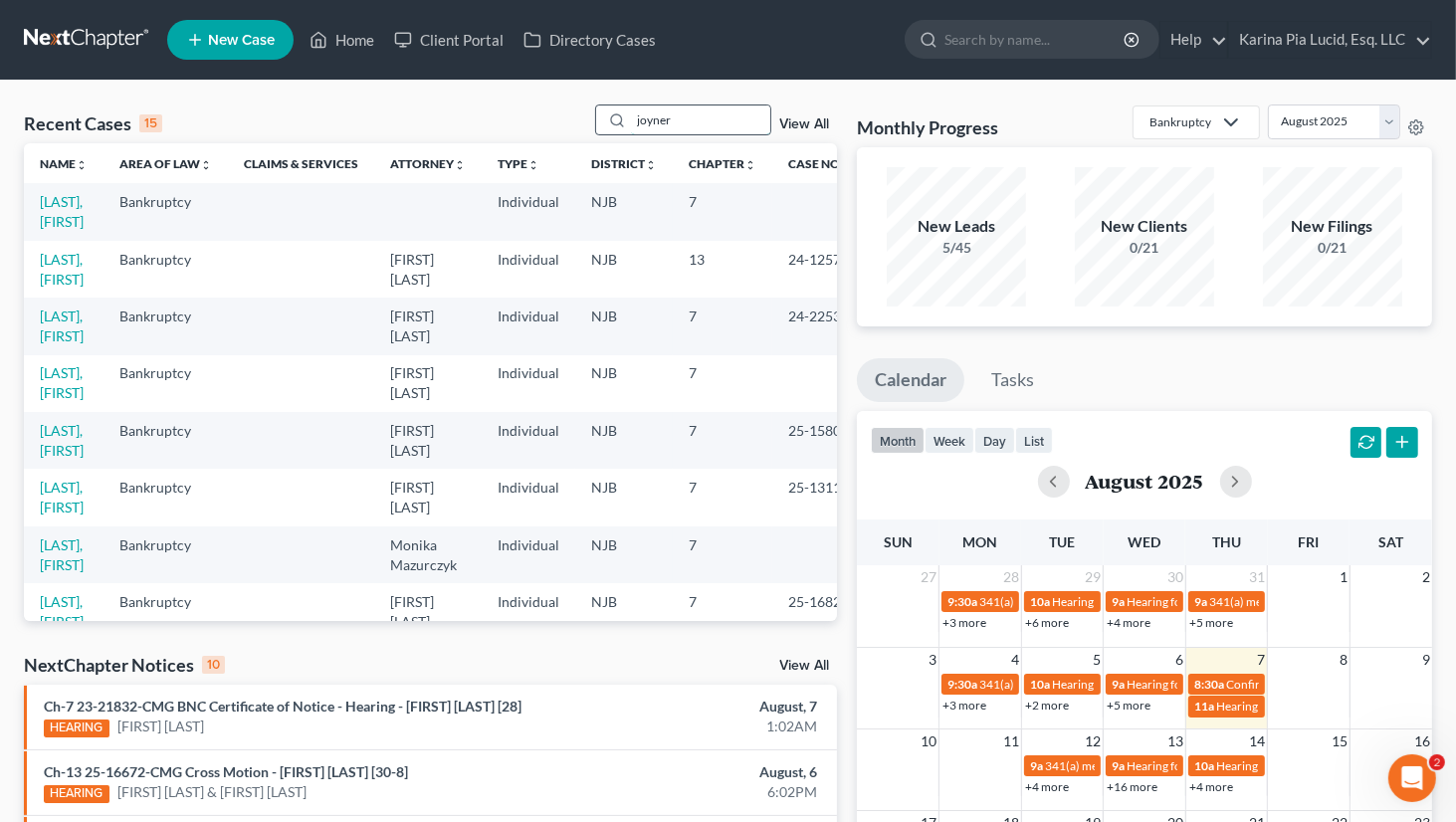 type on "joyner" 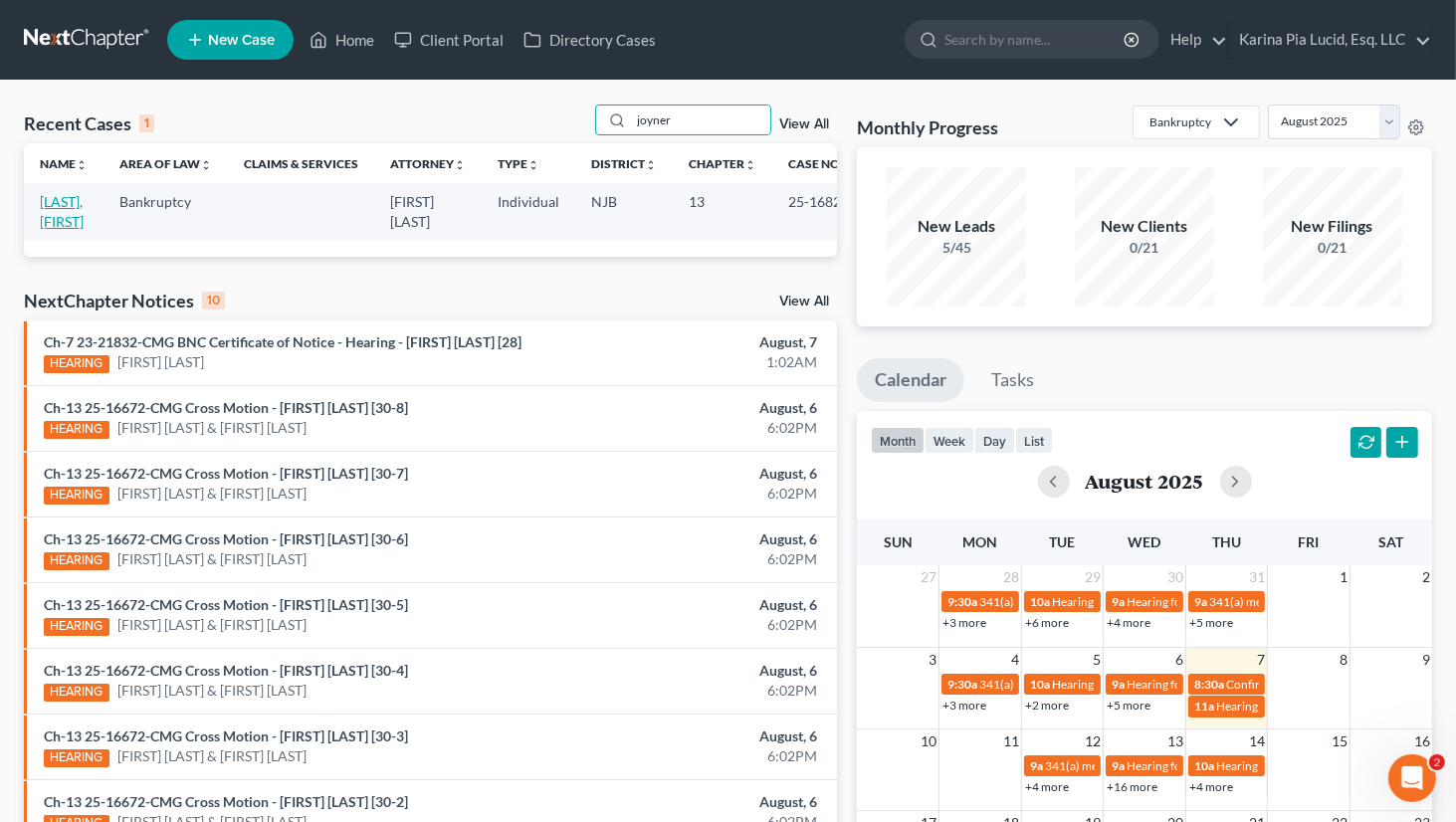 click on "[LAST], [FIRST]" at bounding box center (62, 211) 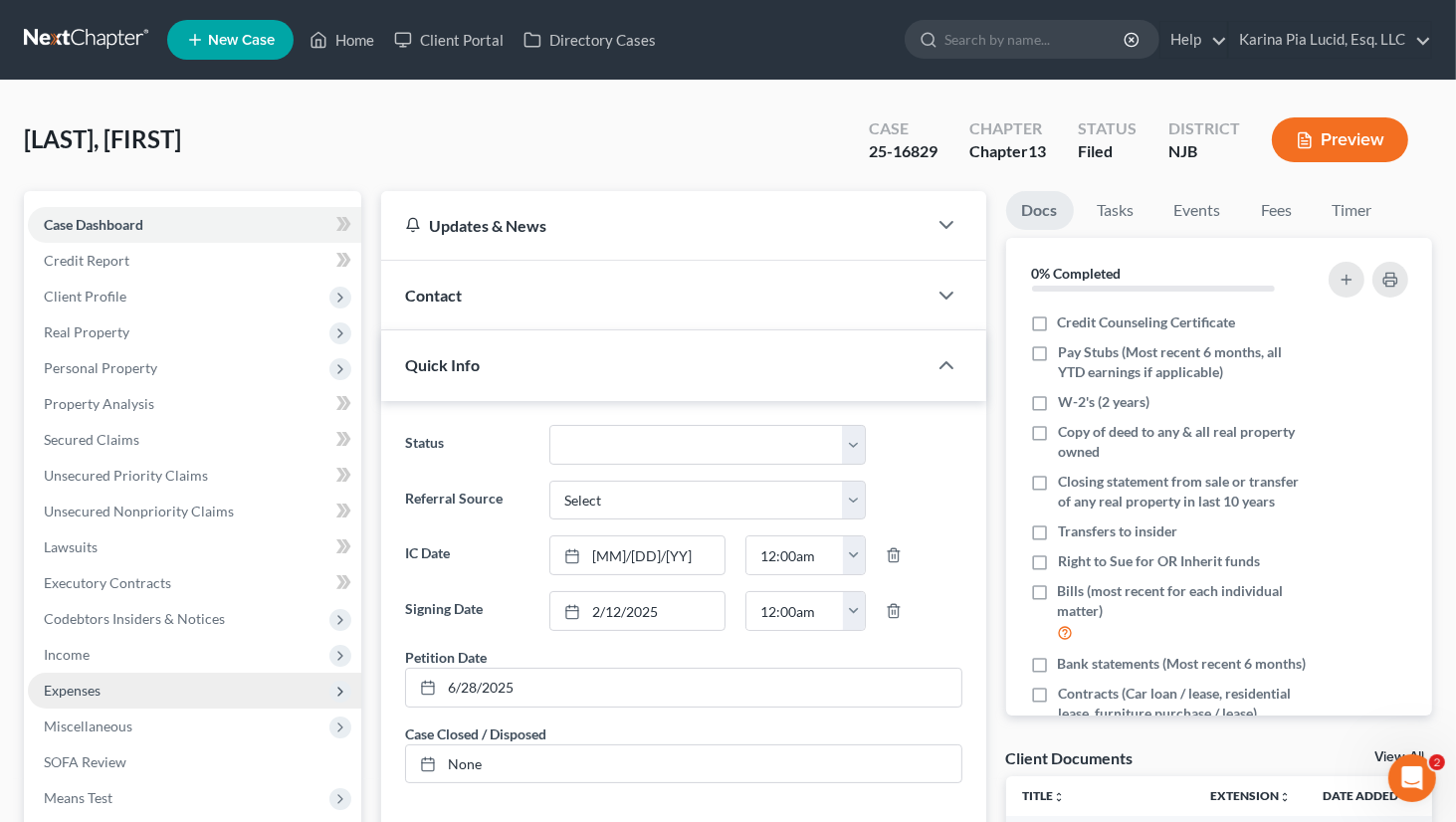 scroll, scrollTop: 477, scrollLeft: 0, axis: vertical 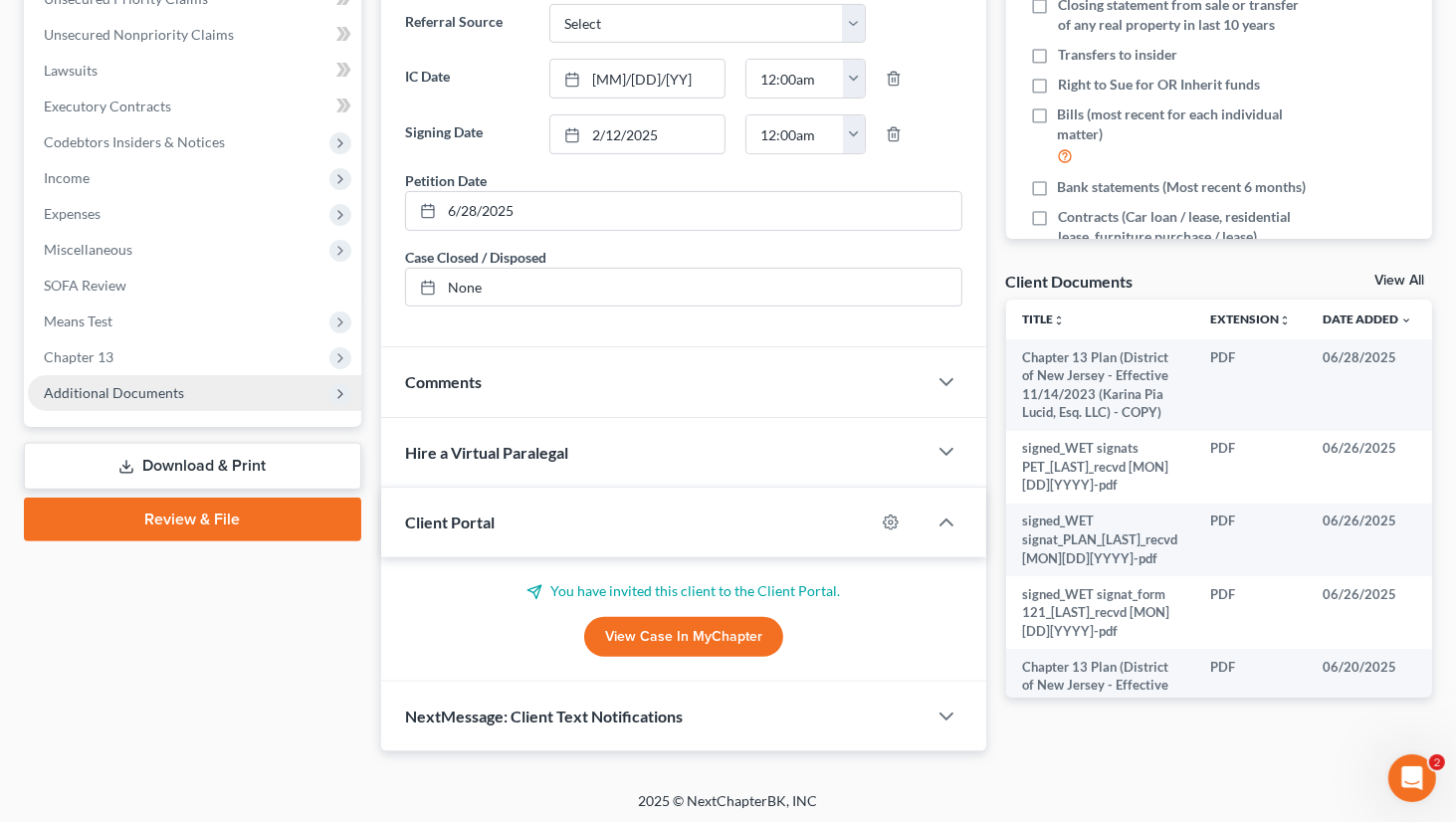 click on "Additional Documents" at bounding box center [113, 392] 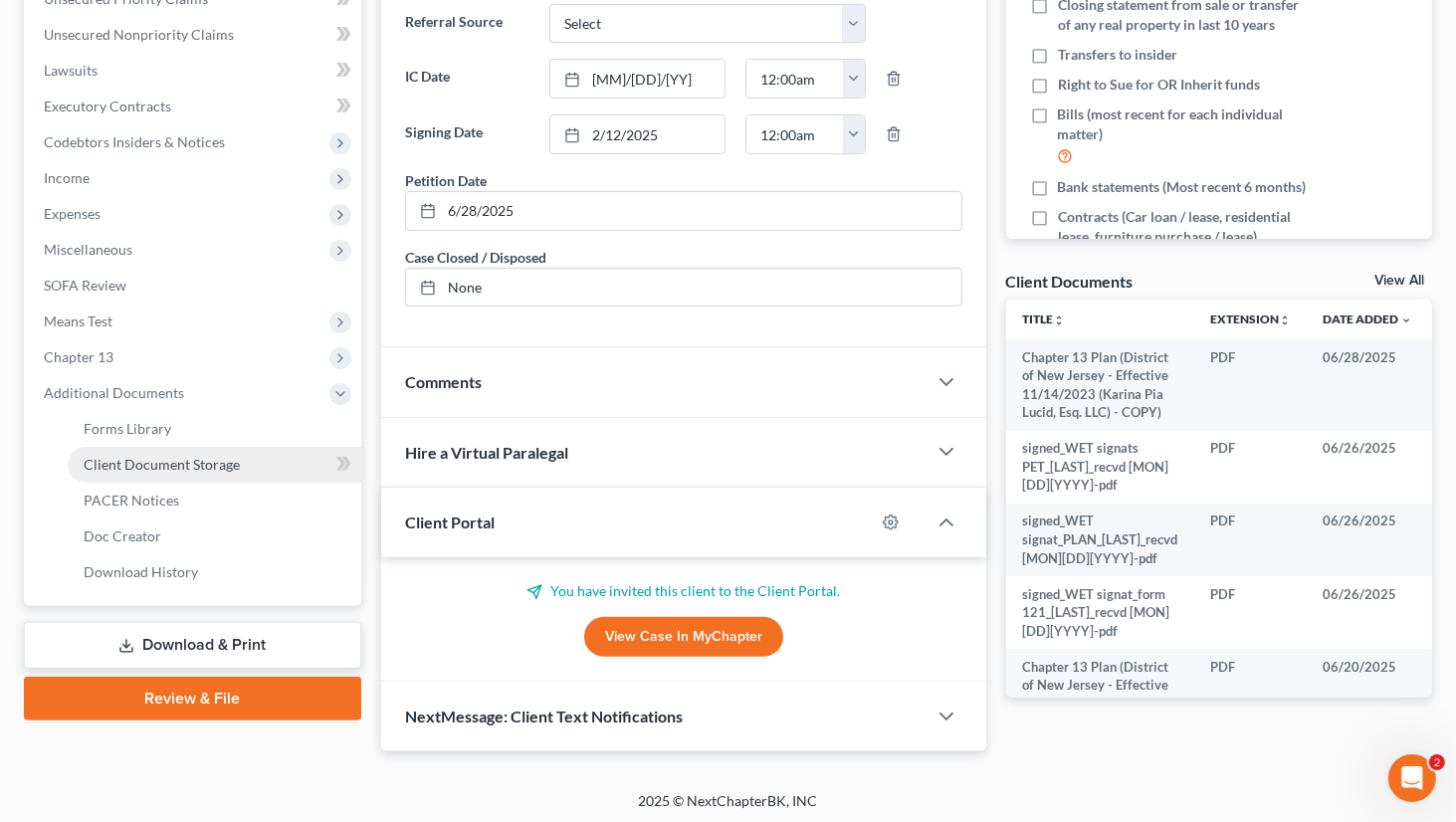 click on "Client Document Storage" at bounding box center [161, 464] 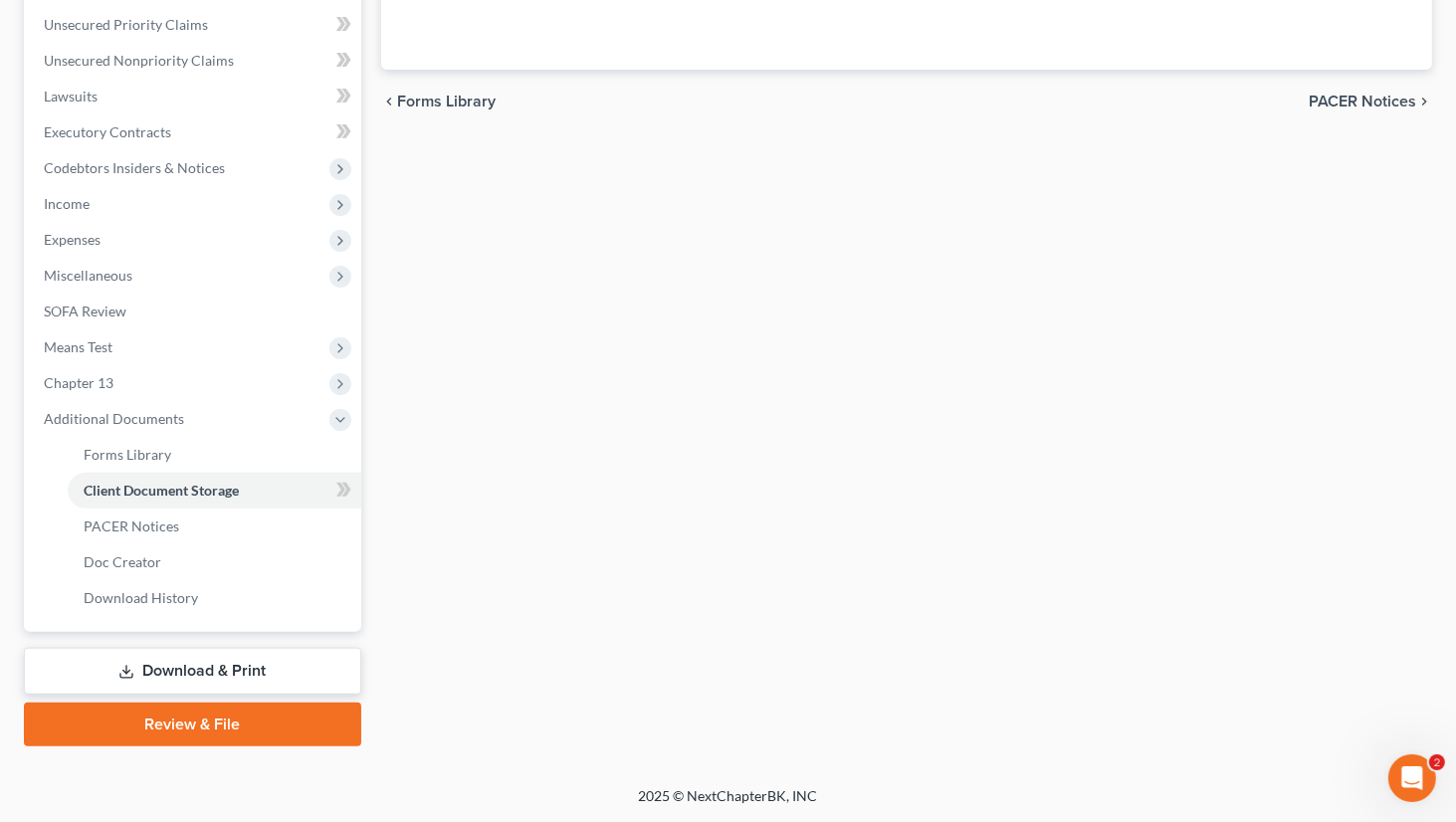 scroll, scrollTop: 447, scrollLeft: 0, axis: vertical 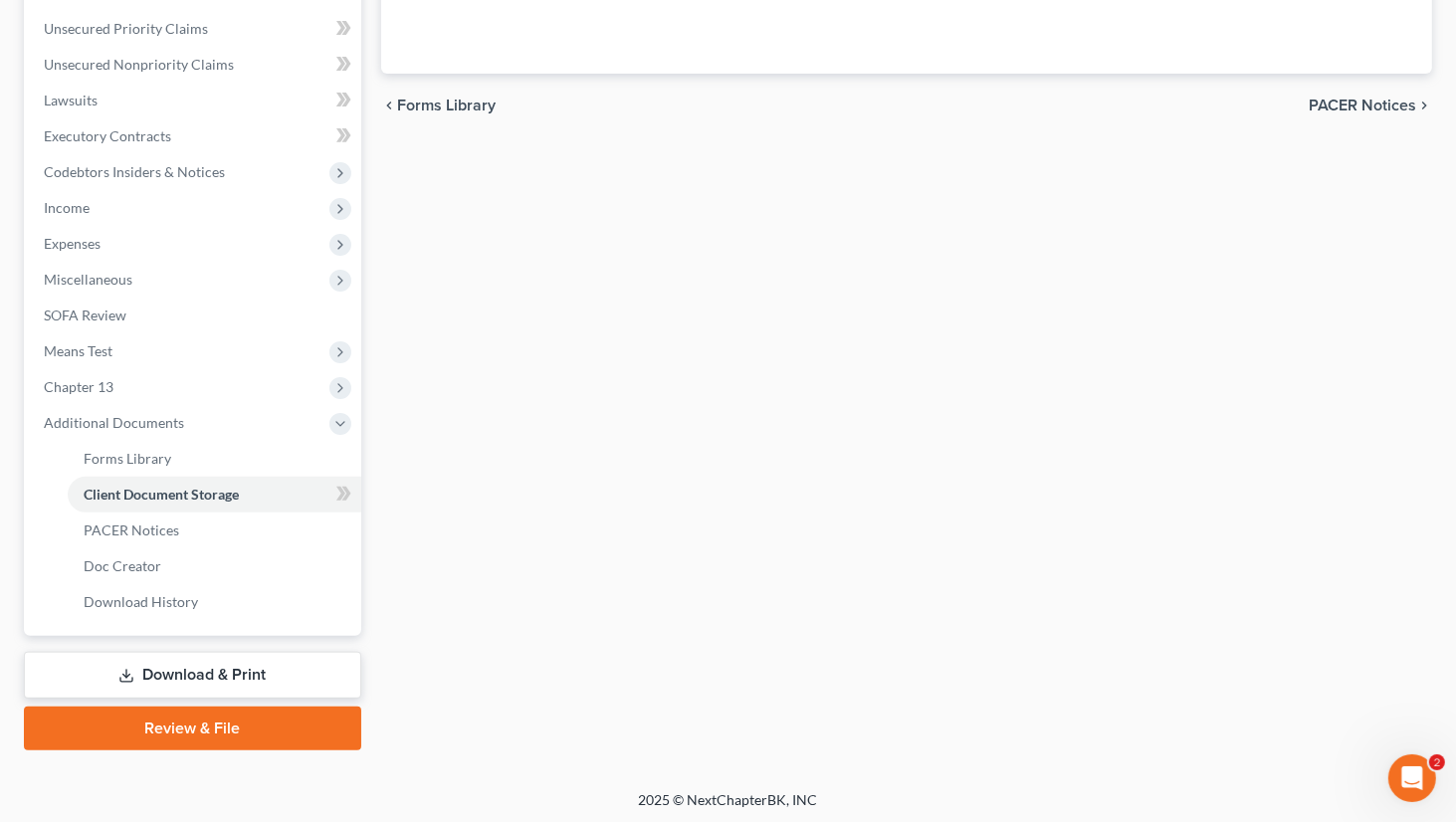 select on "9" 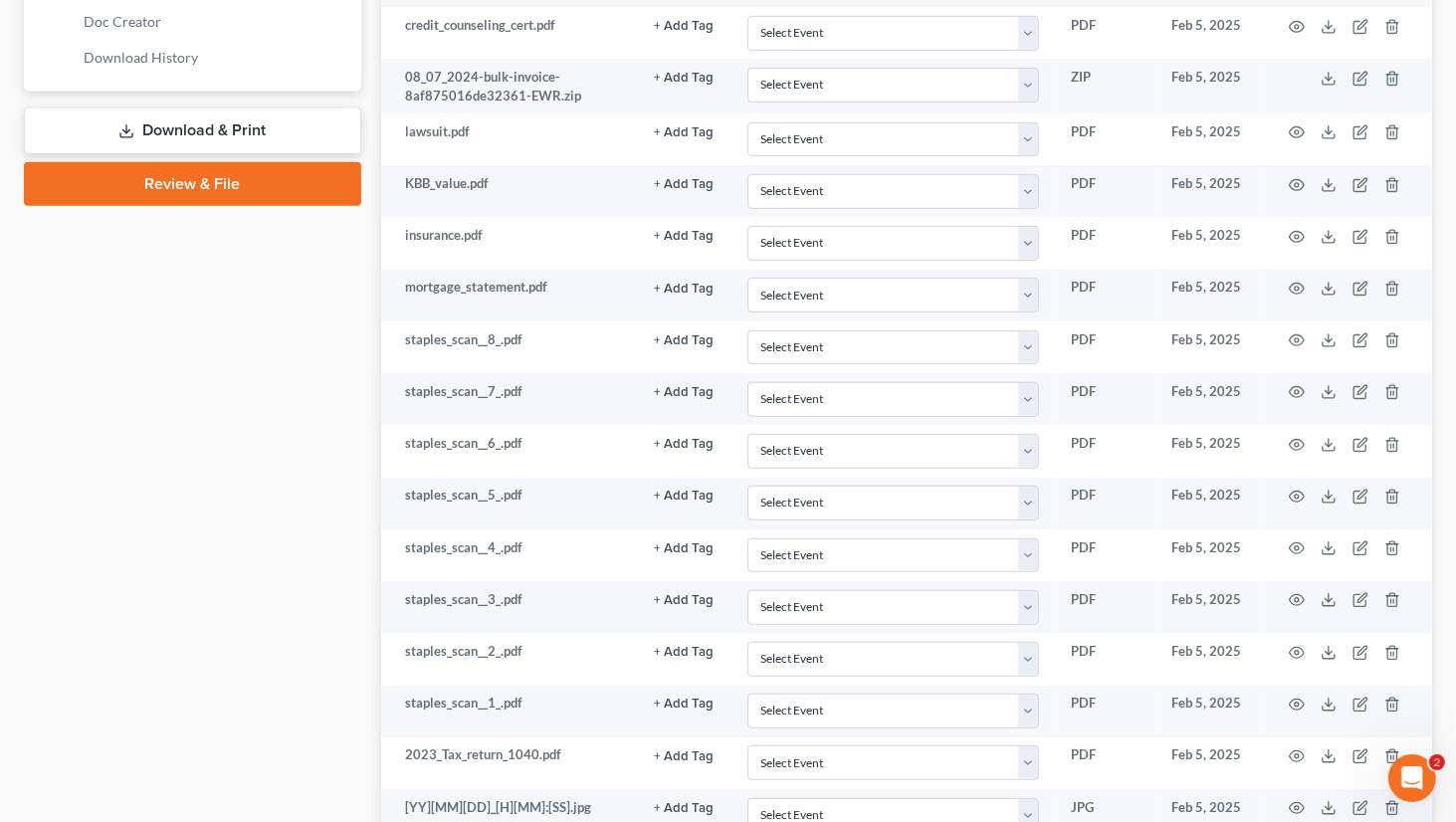 scroll, scrollTop: 990, scrollLeft: 0, axis: vertical 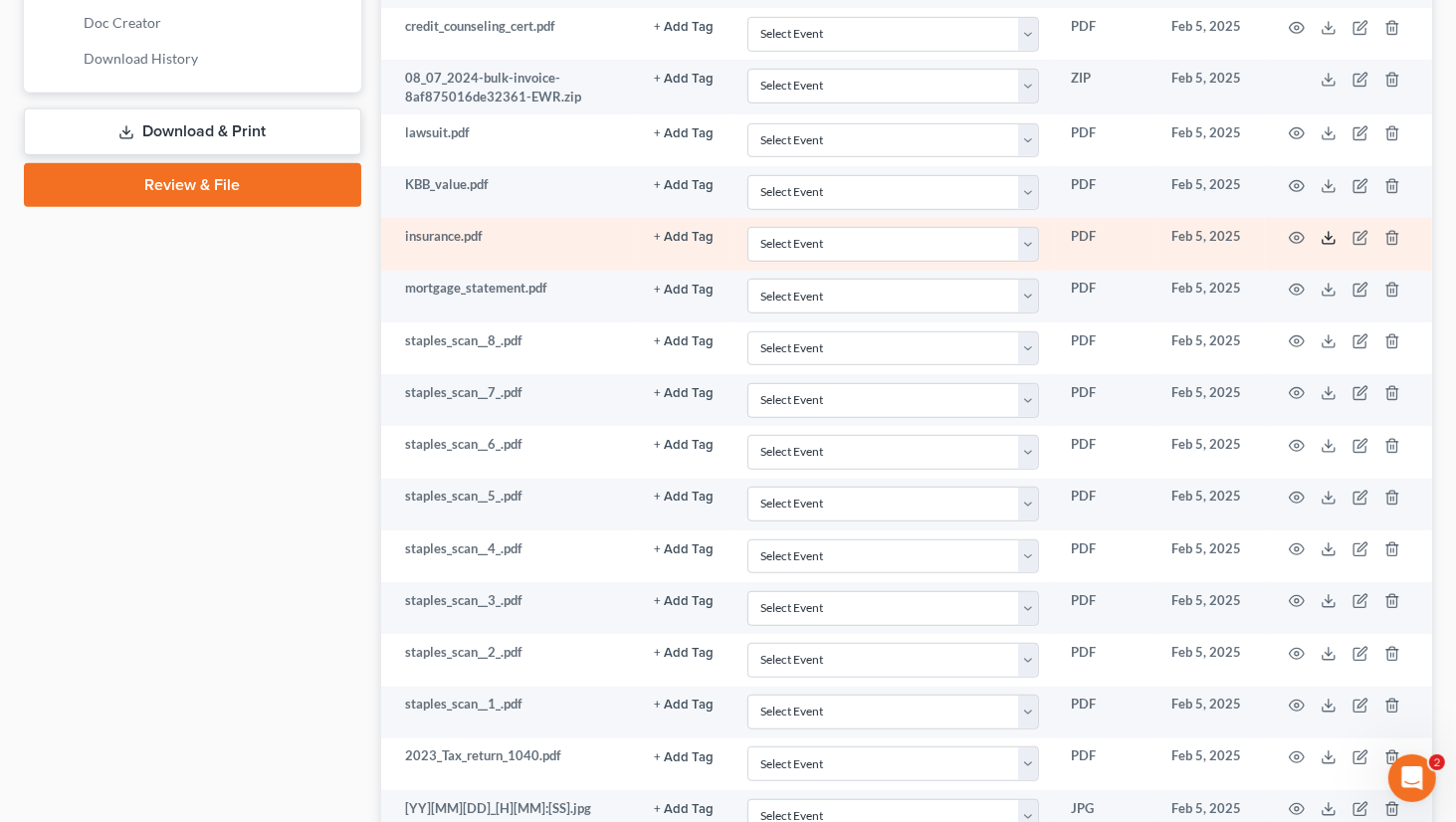 click 